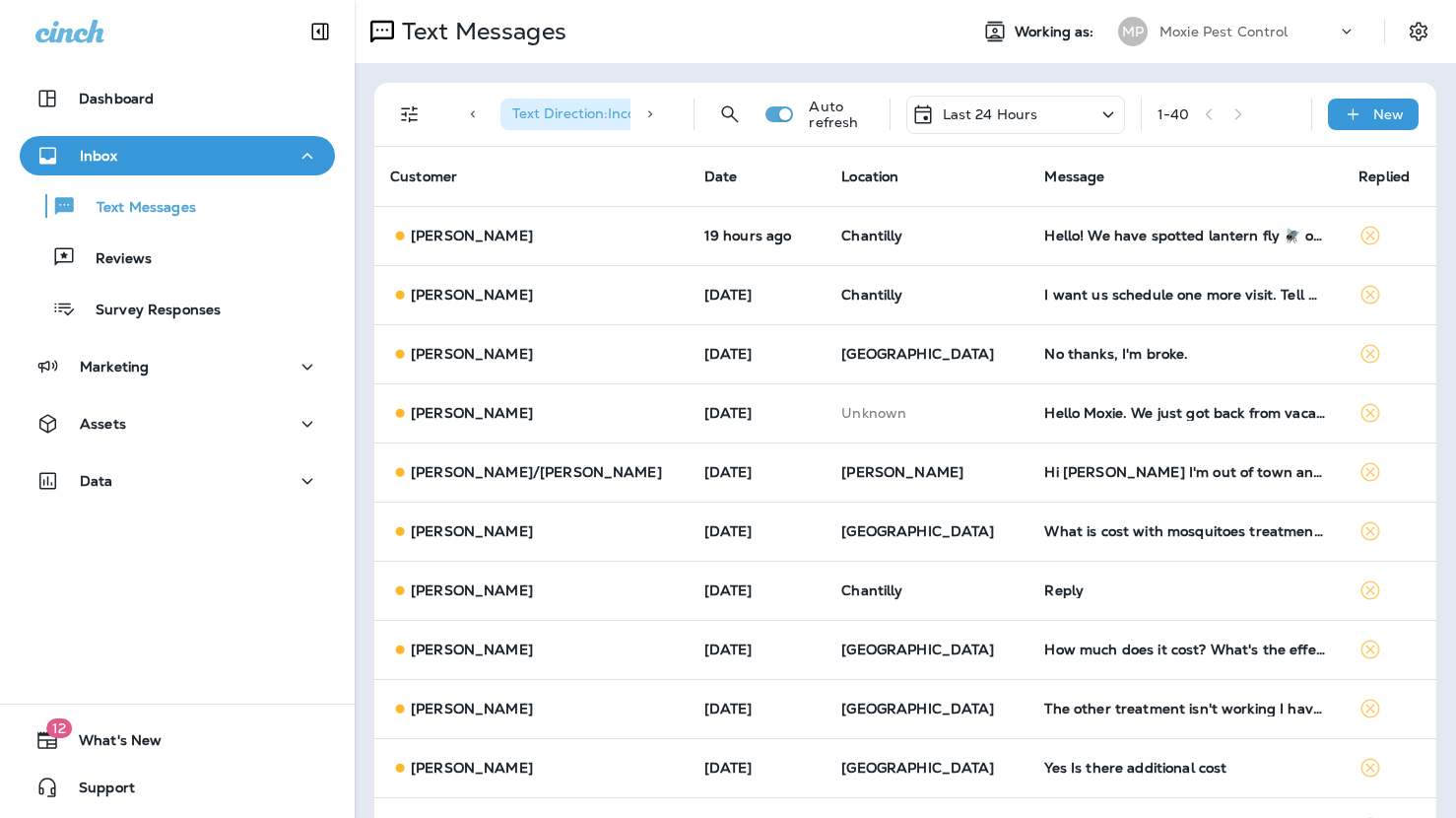 scroll, scrollTop: 0, scrollLeft: 0, axis: both 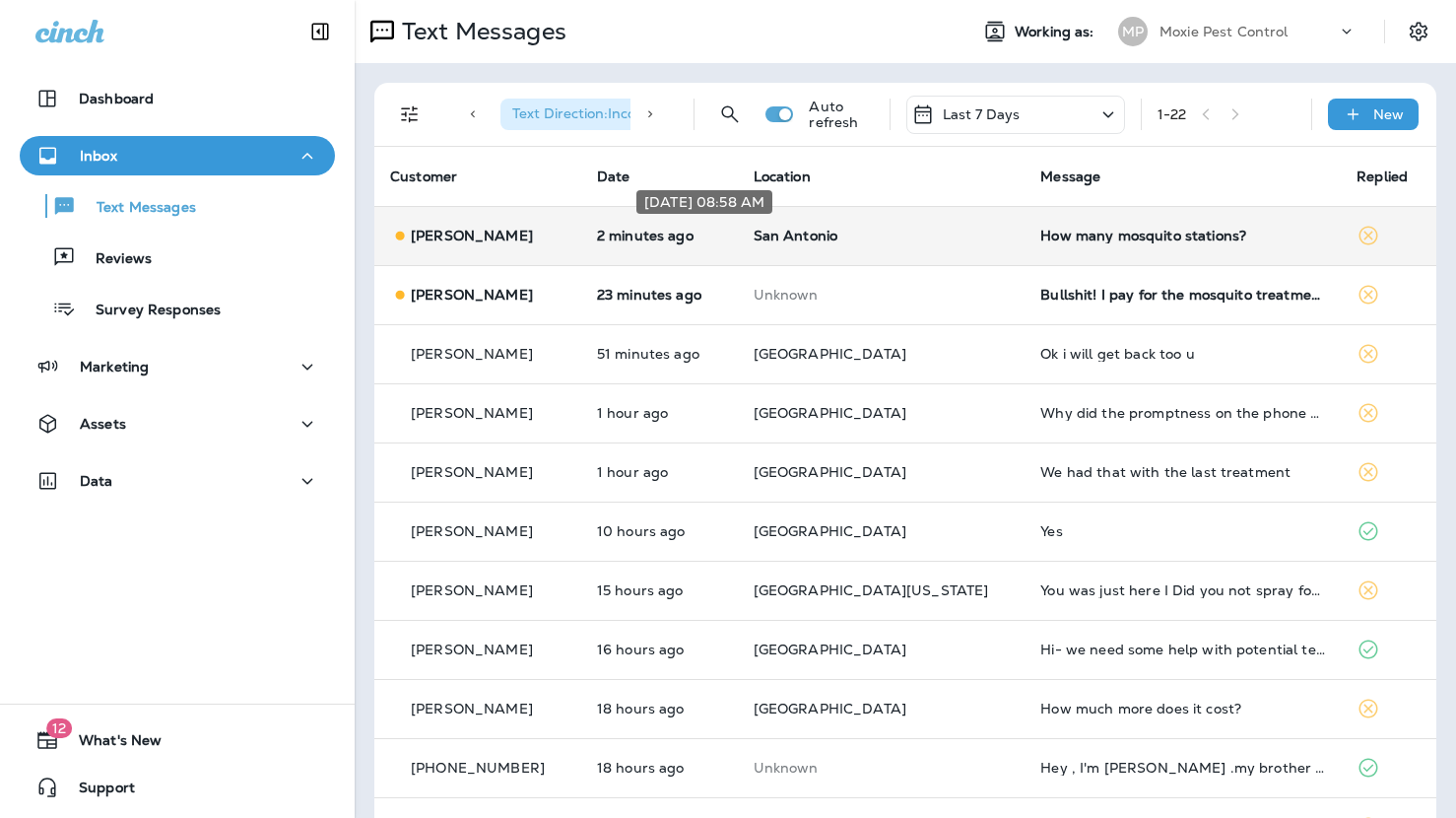 click on "2 minutes ago" at bounding box center [659, 236] 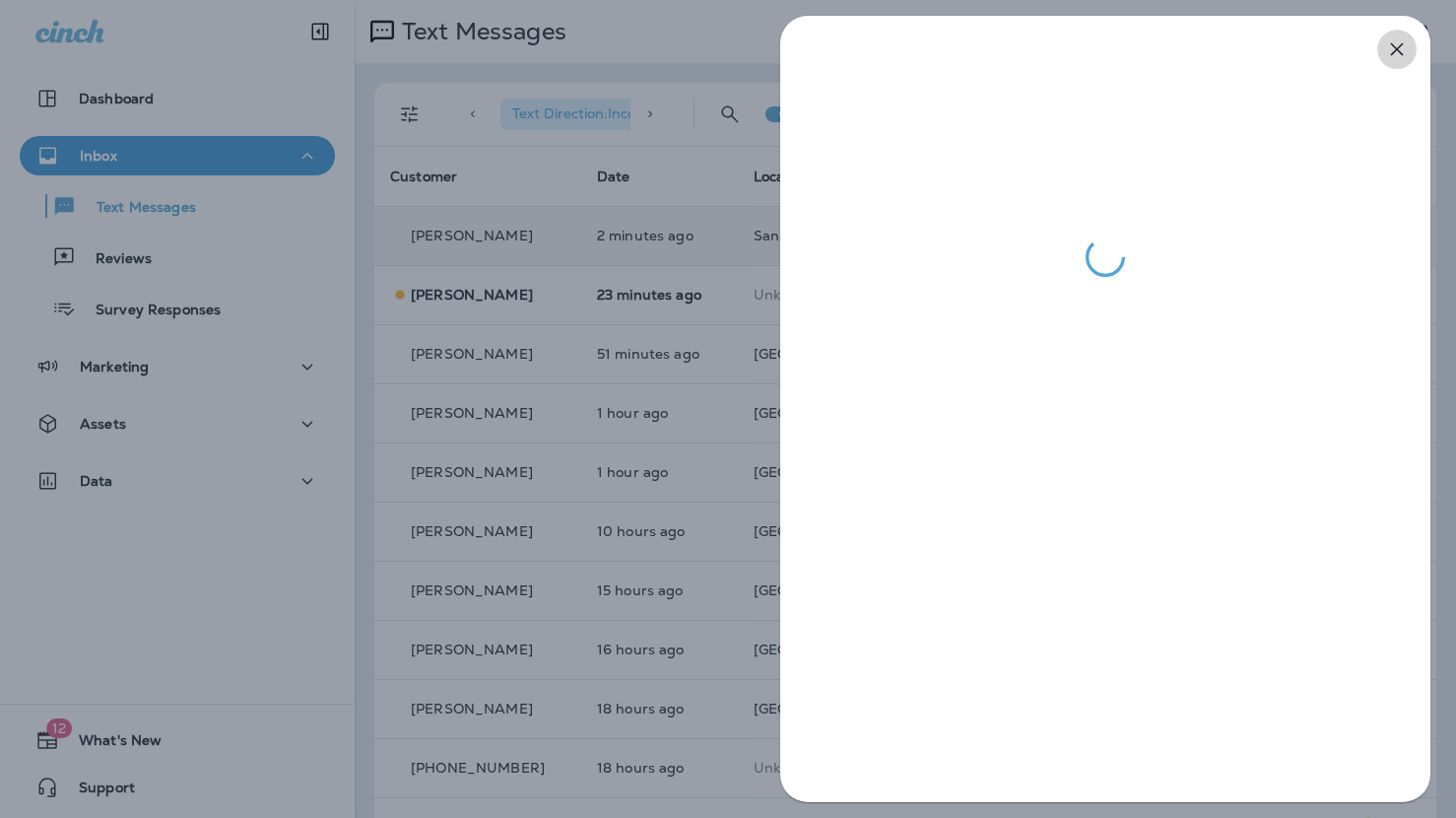 click 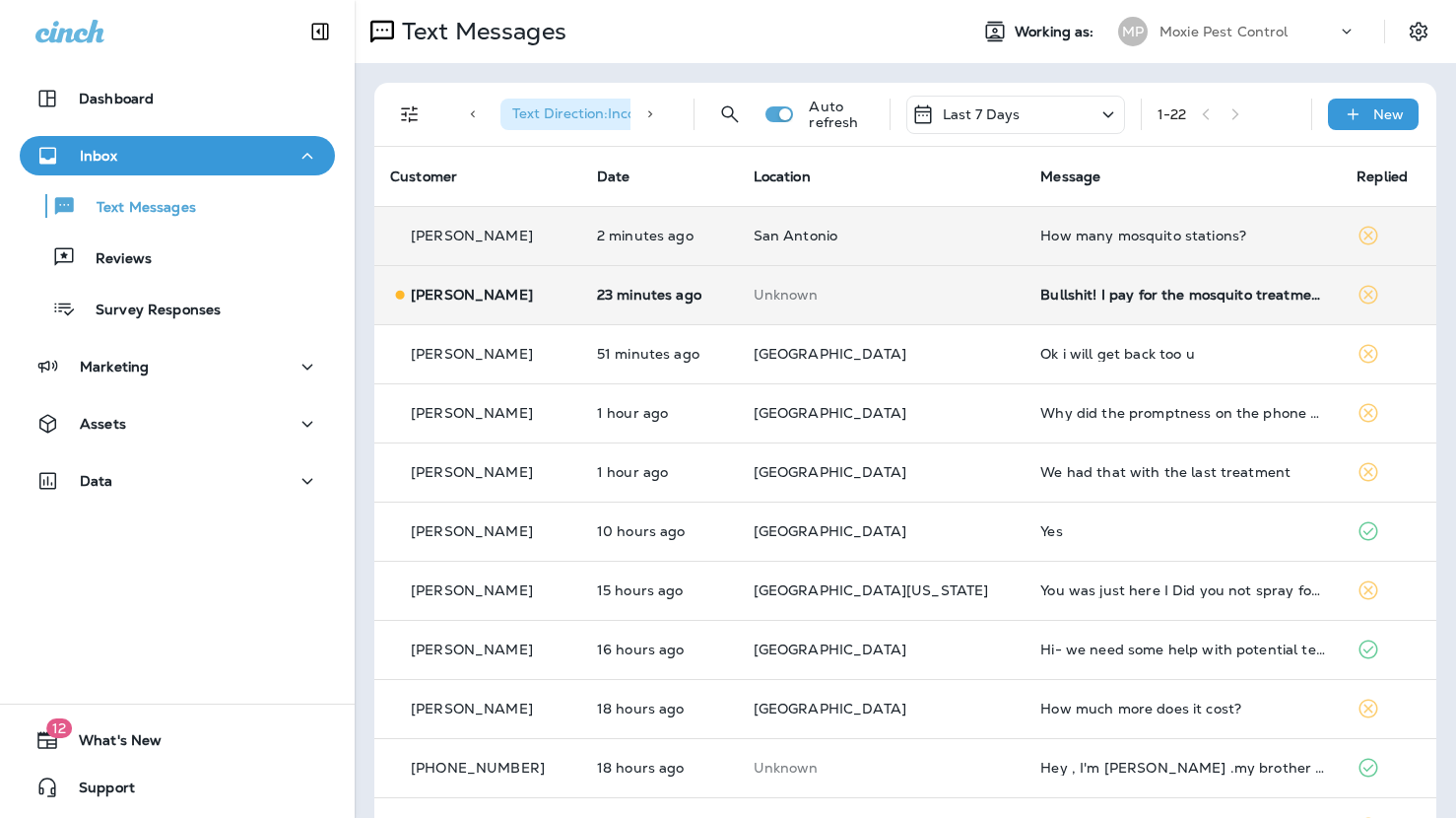 click on "Bullshit!  I pay for the mosquito treatment and get it done every month.
Here's the text I get:" at bounding box center (1182, 295) 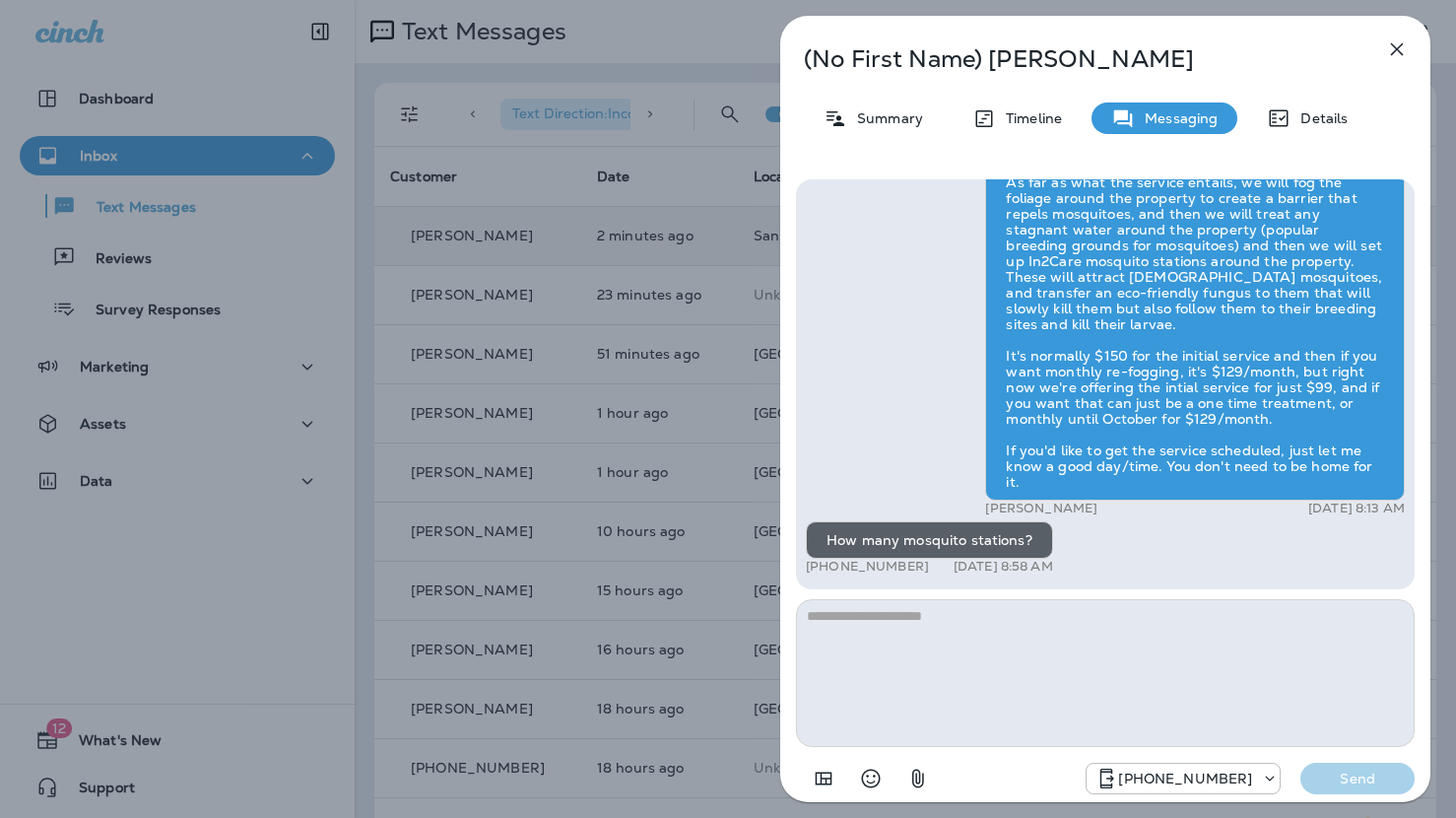 click 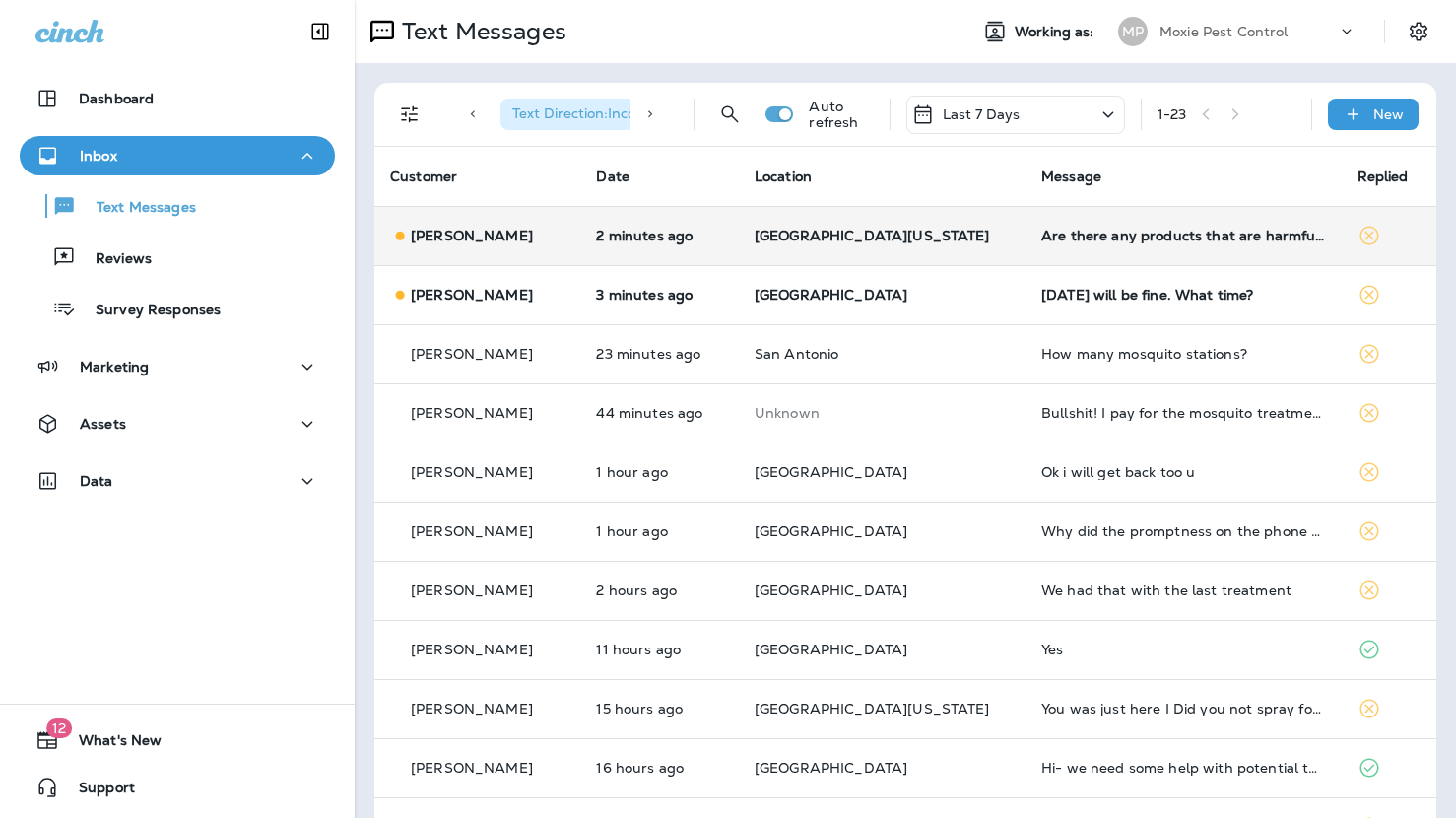 click on "Are there any products that are harmful?" at bounding box center [1183, 236] 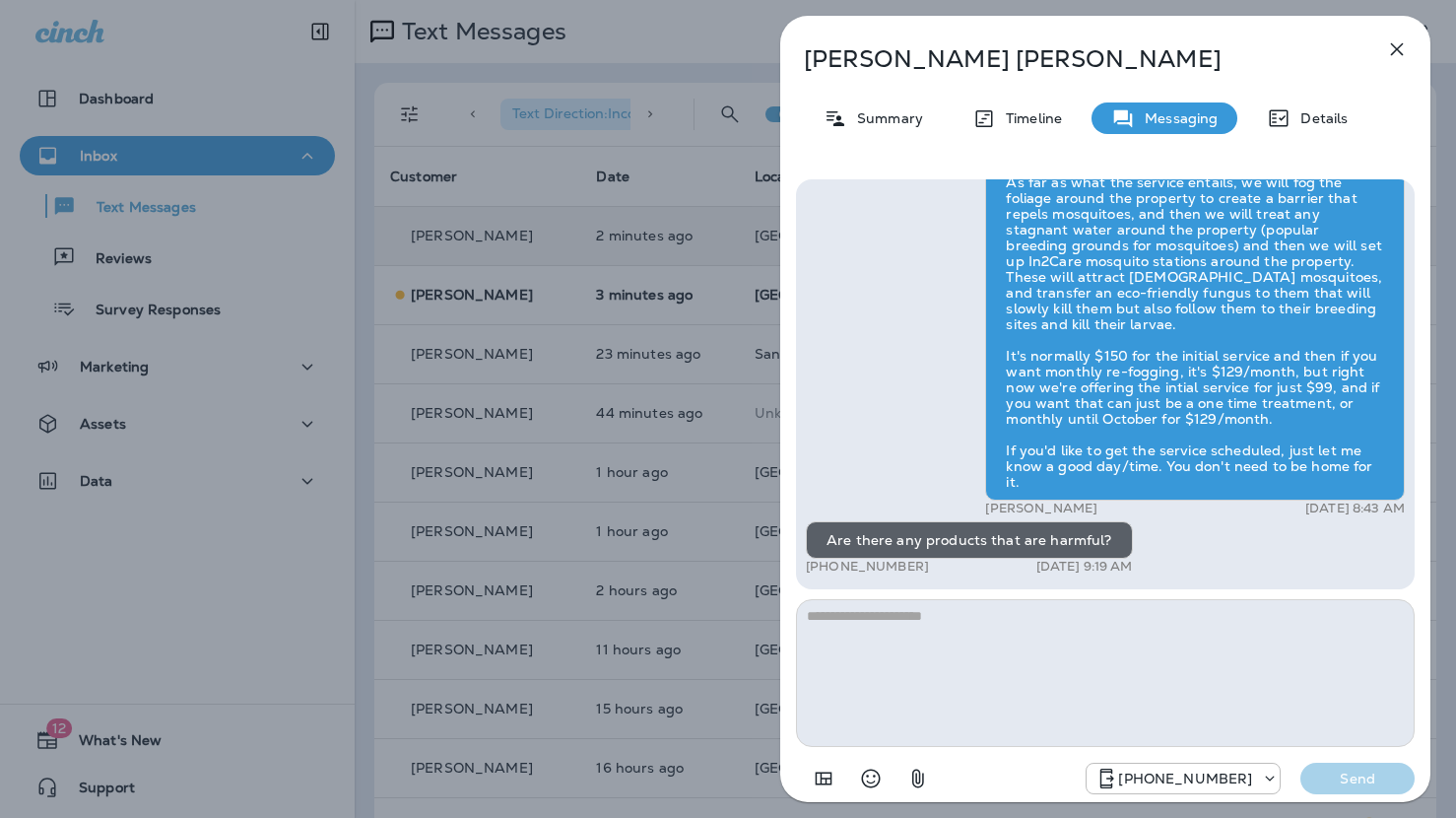 click at bounding box center (1397, 49) 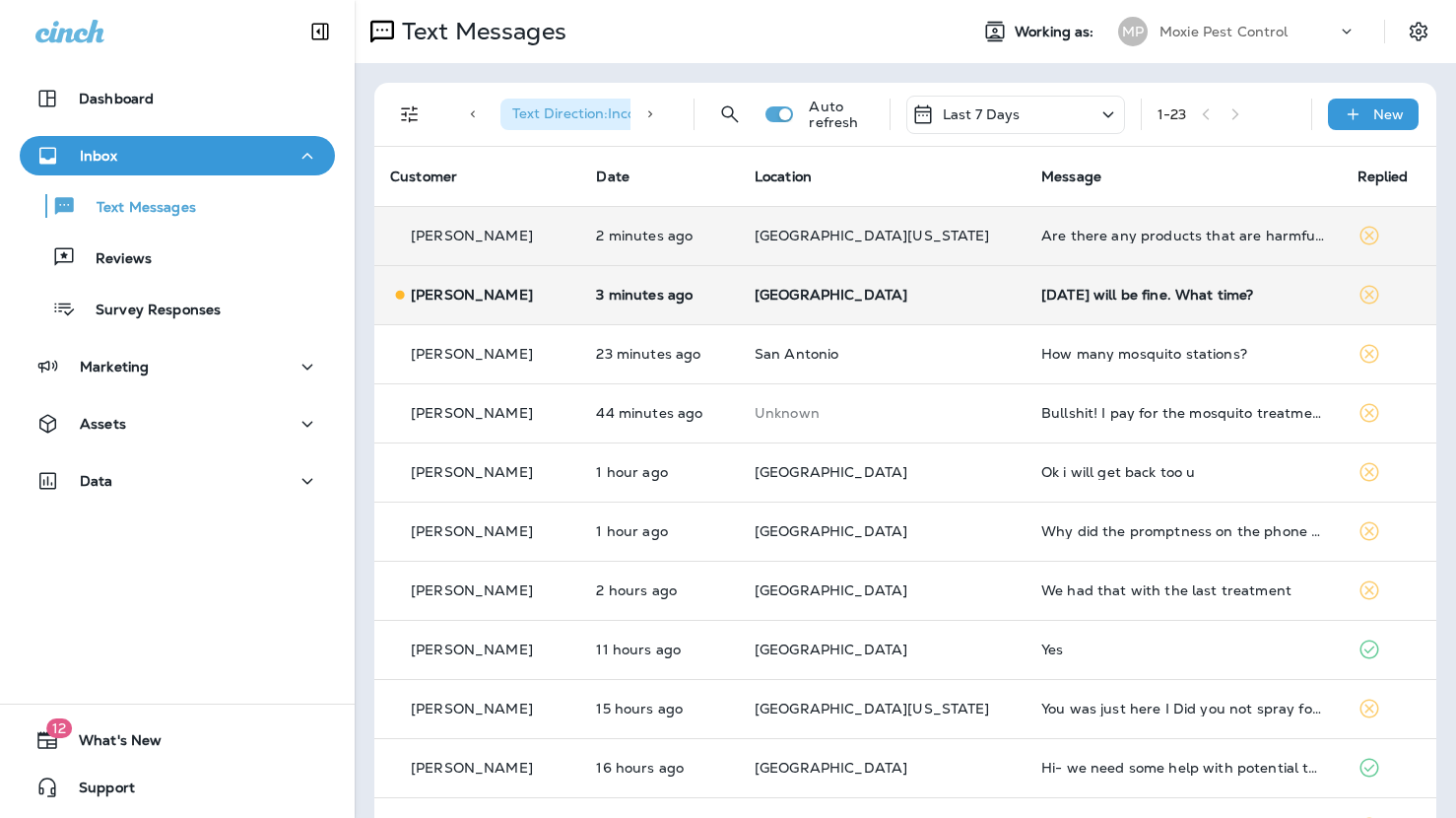 click on "[DATE] will be fine. What time?" at bounding box center (1183, 295) 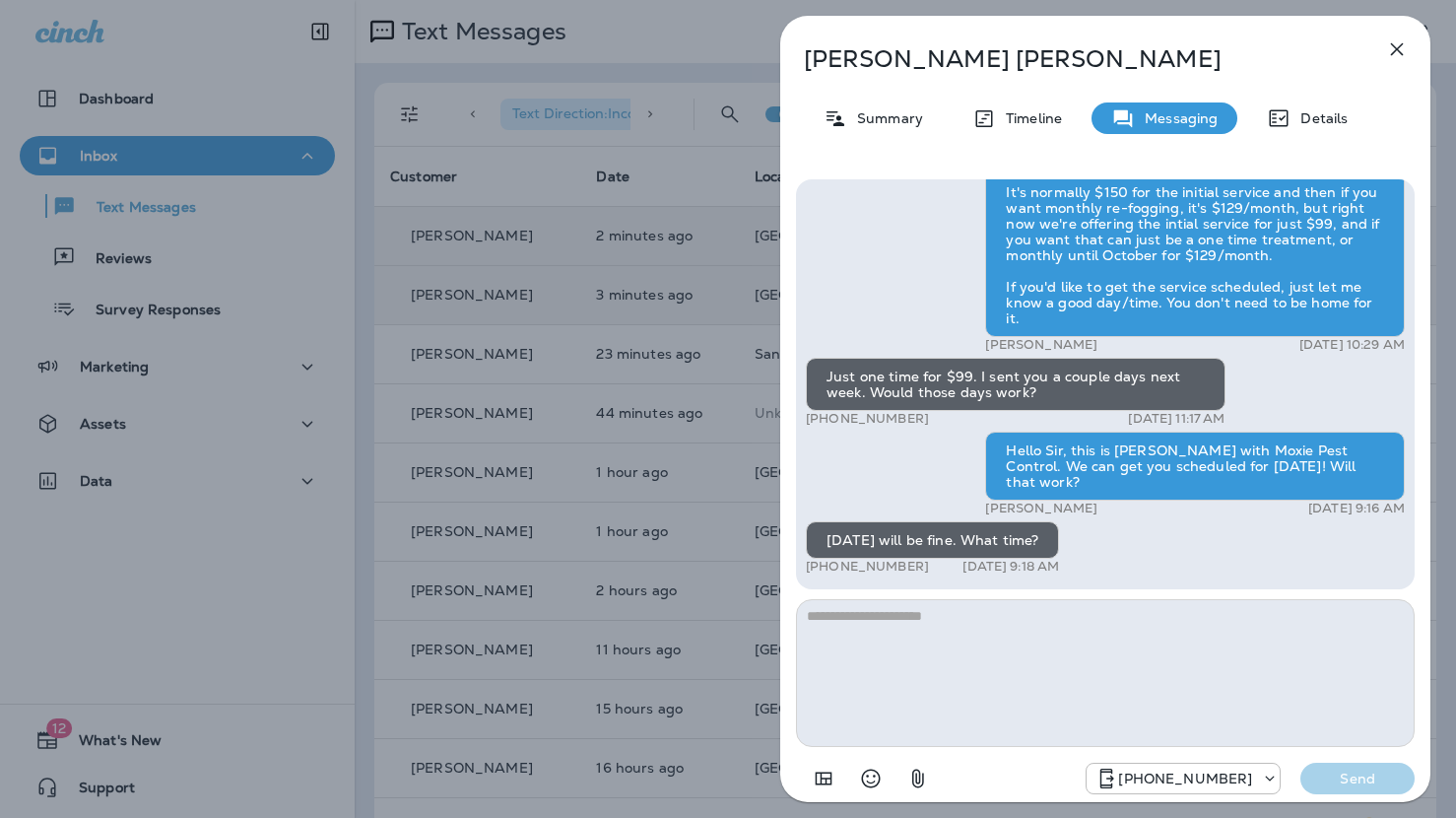 click on "[PERSON_NAME] Summary   Timeline   Messaging   Details   Hi,  [PERSON_NAME] , this is [PERSON_NAME] with Moxie Pest Control. We know Summer brings out the mosquitoes—and with the Summer season here, I’d love to get you on our schedule to come help take care of that. Just reply here if you're interested, and I'll let you know the details!
Reply STOP to optout +18174823792 [DATE] 9:11 AM We would like to schedule a time for that. Next week we [DATE] or [DATE] available. +1 (812) 251-3703 [DATE] 9:16 AM [PERSON_NAME] [DATE] 10:29 AM Just one time for $99. I sent you a couple days next week. Would those days work? +1 (812) 251-3703 [DATE] 11:17 AM Hello Sir, this is [PERSON_NAME] with Moxie Pest Control. We can get you scheduled for [DATE]! Will that work? [PERSON_NAME] [DATE] 9:16 AM [DATE] will be fine. What time? +1 (812) 251-3703 [DATE] 9:18 AM [PHONE_NUMBER] Send" at bounding box center [728, 409] 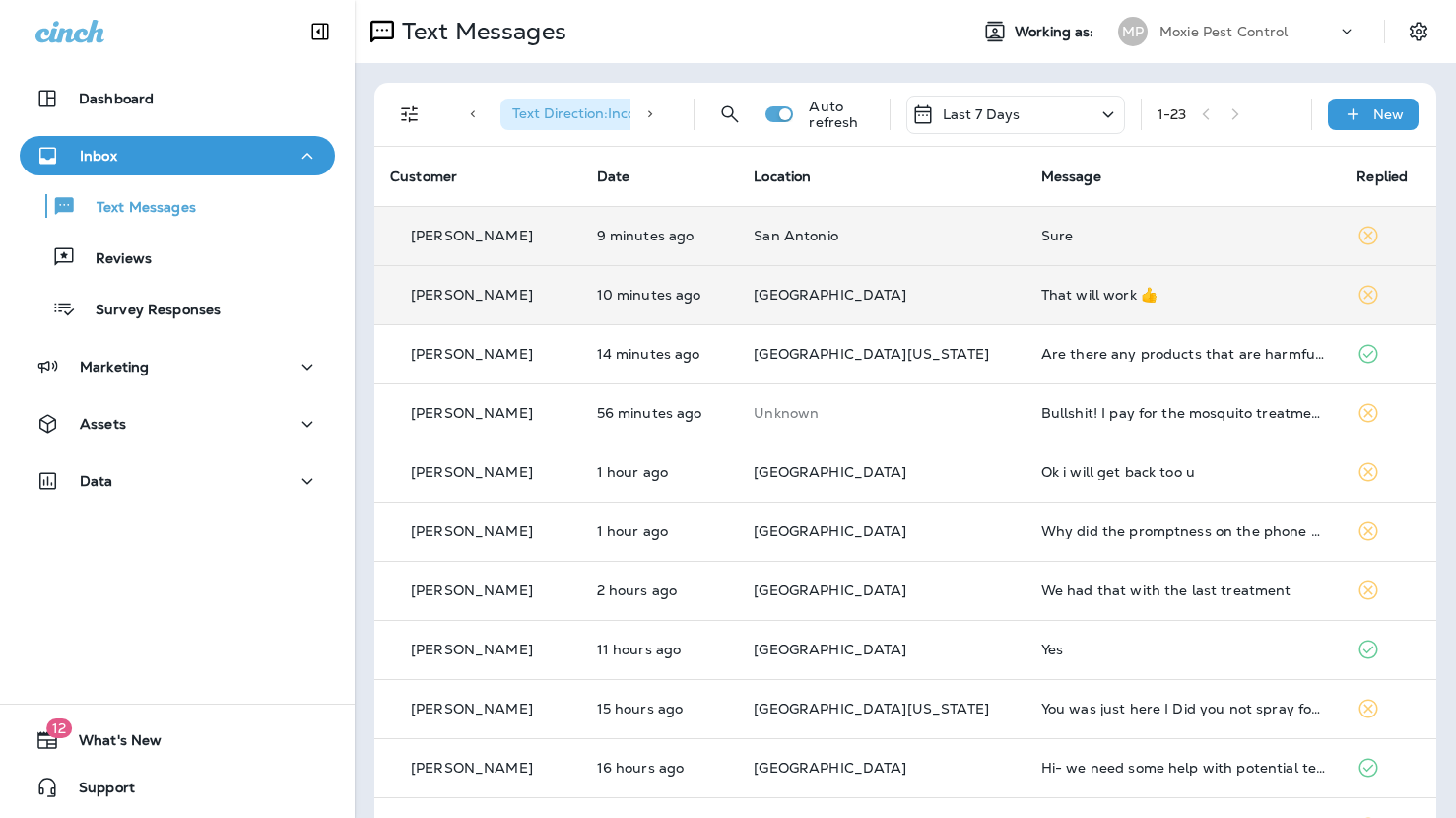 click 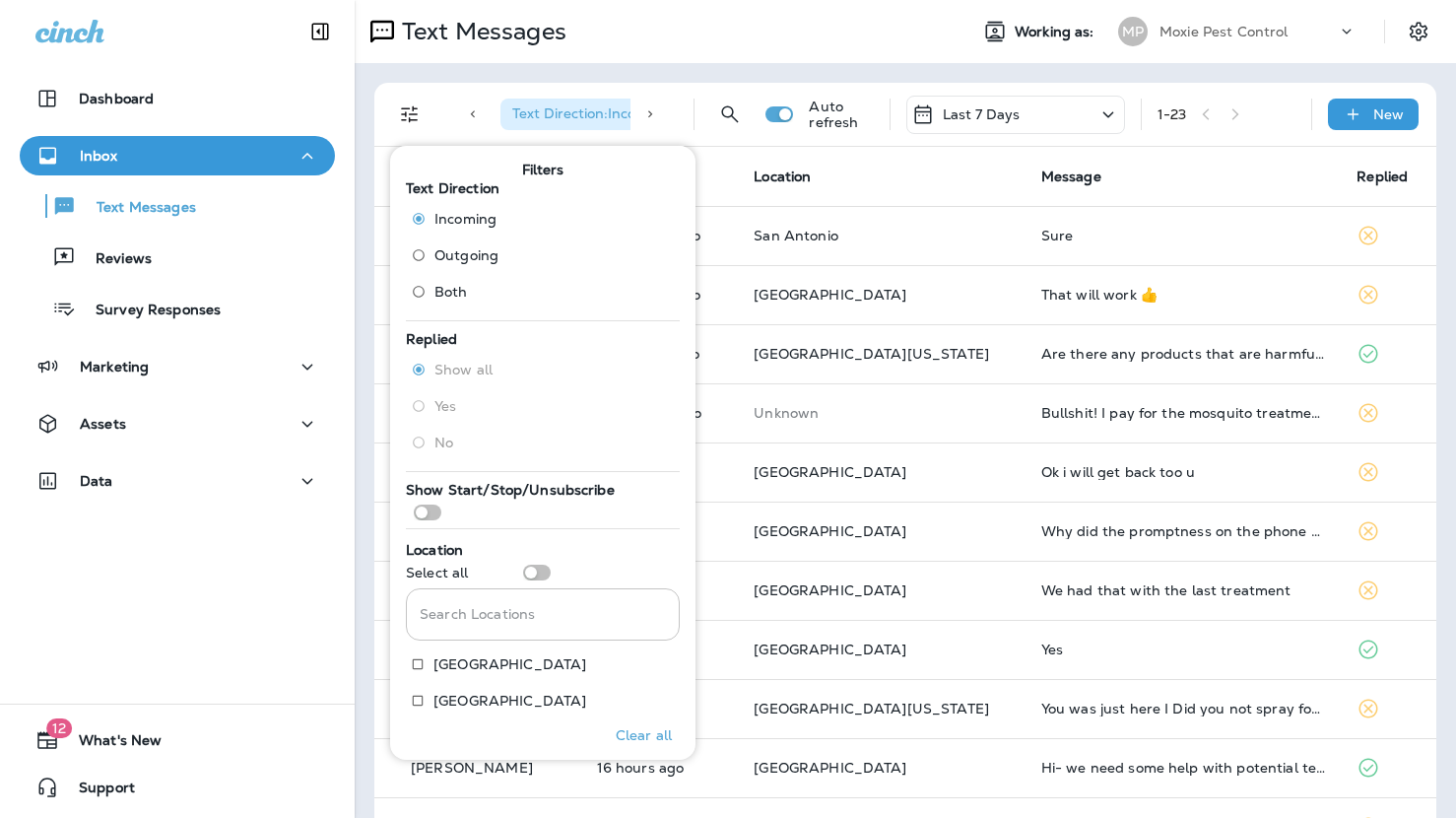 click on "Search Locations" at bounding box center (543, 614) 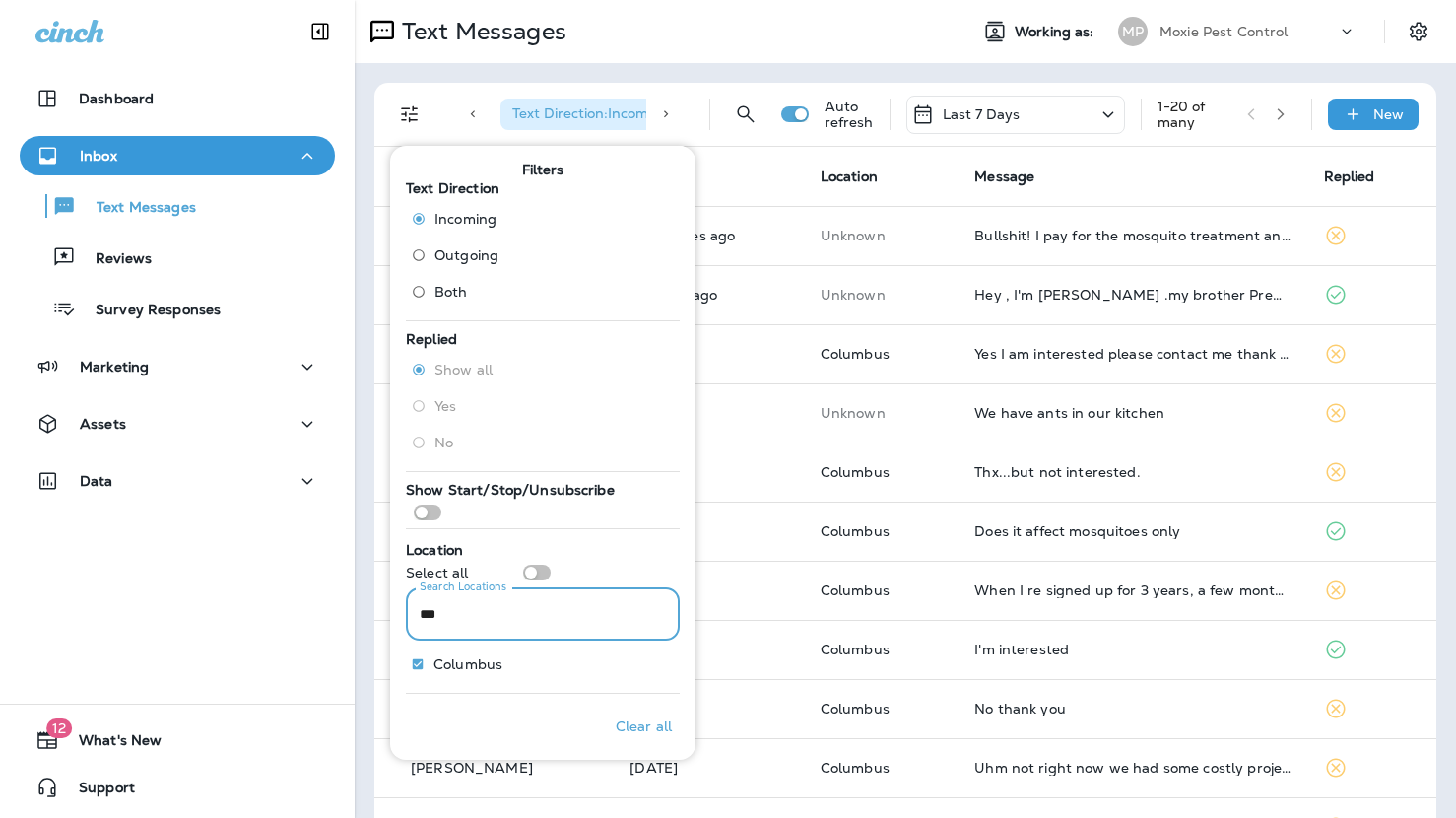 drag, startPoint x: 471, startPoint y: 625, endPoint x: 399, endPoint y: 626, distance: 72.00694 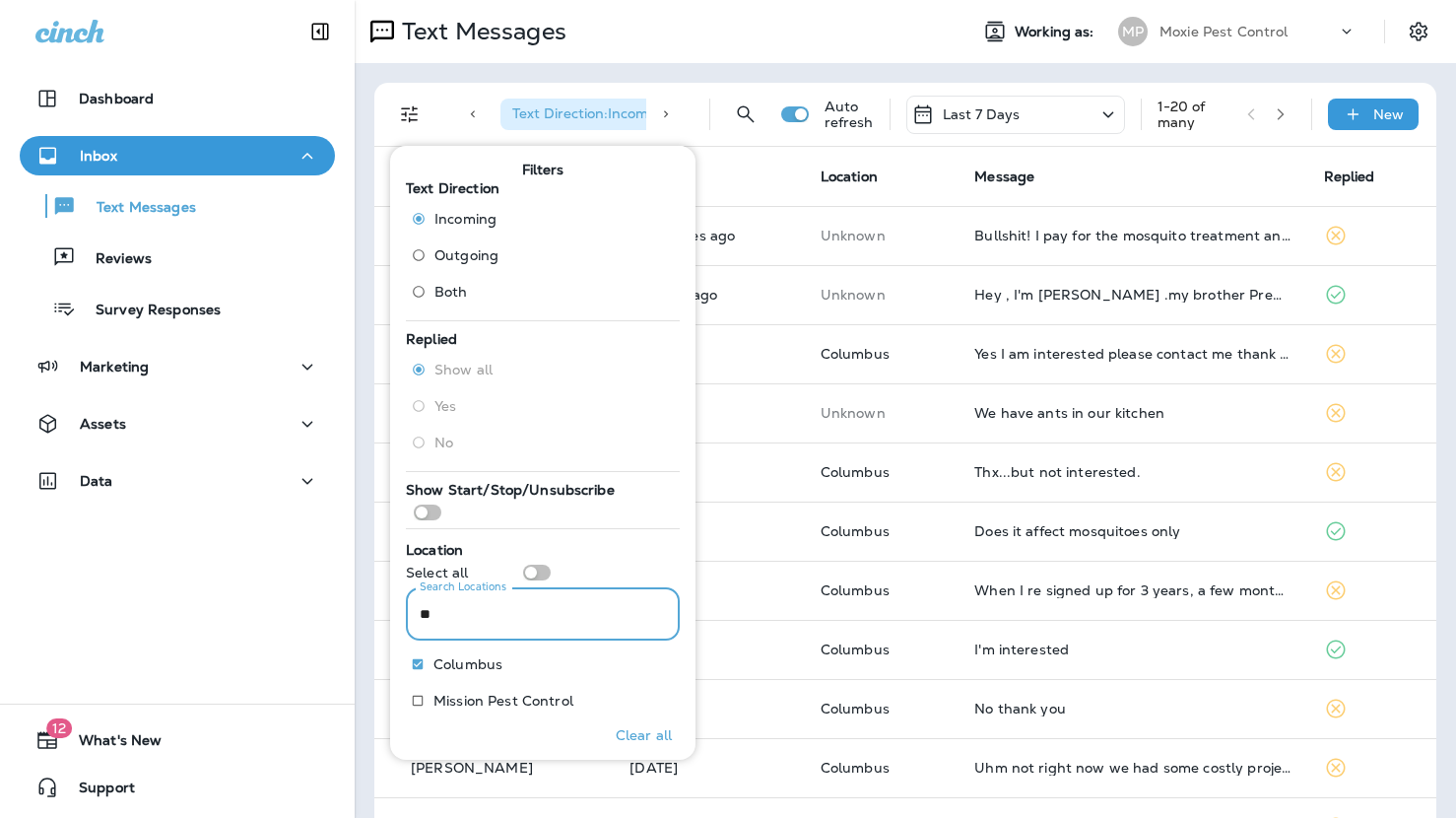type on "*" 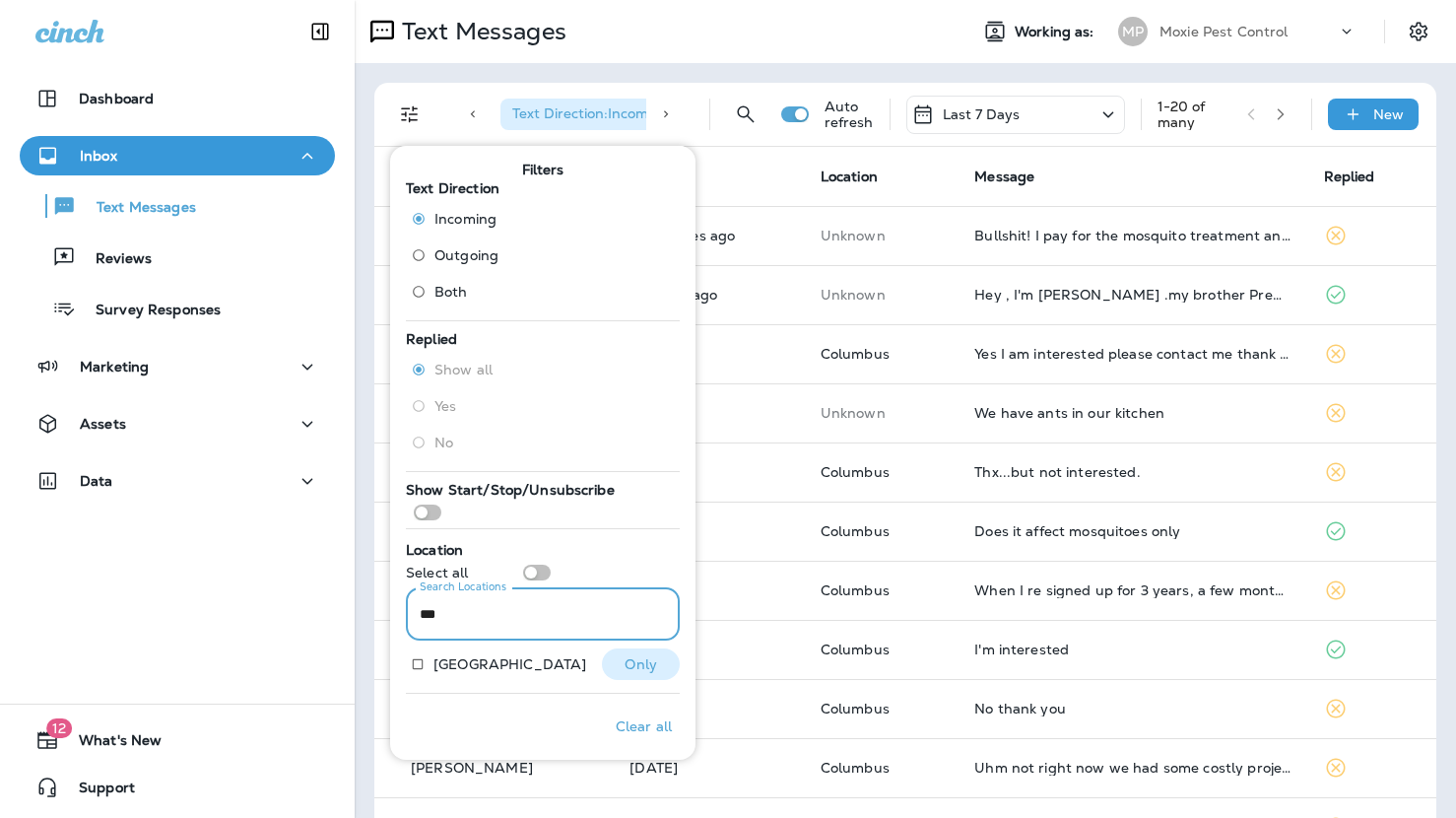 type on "***" 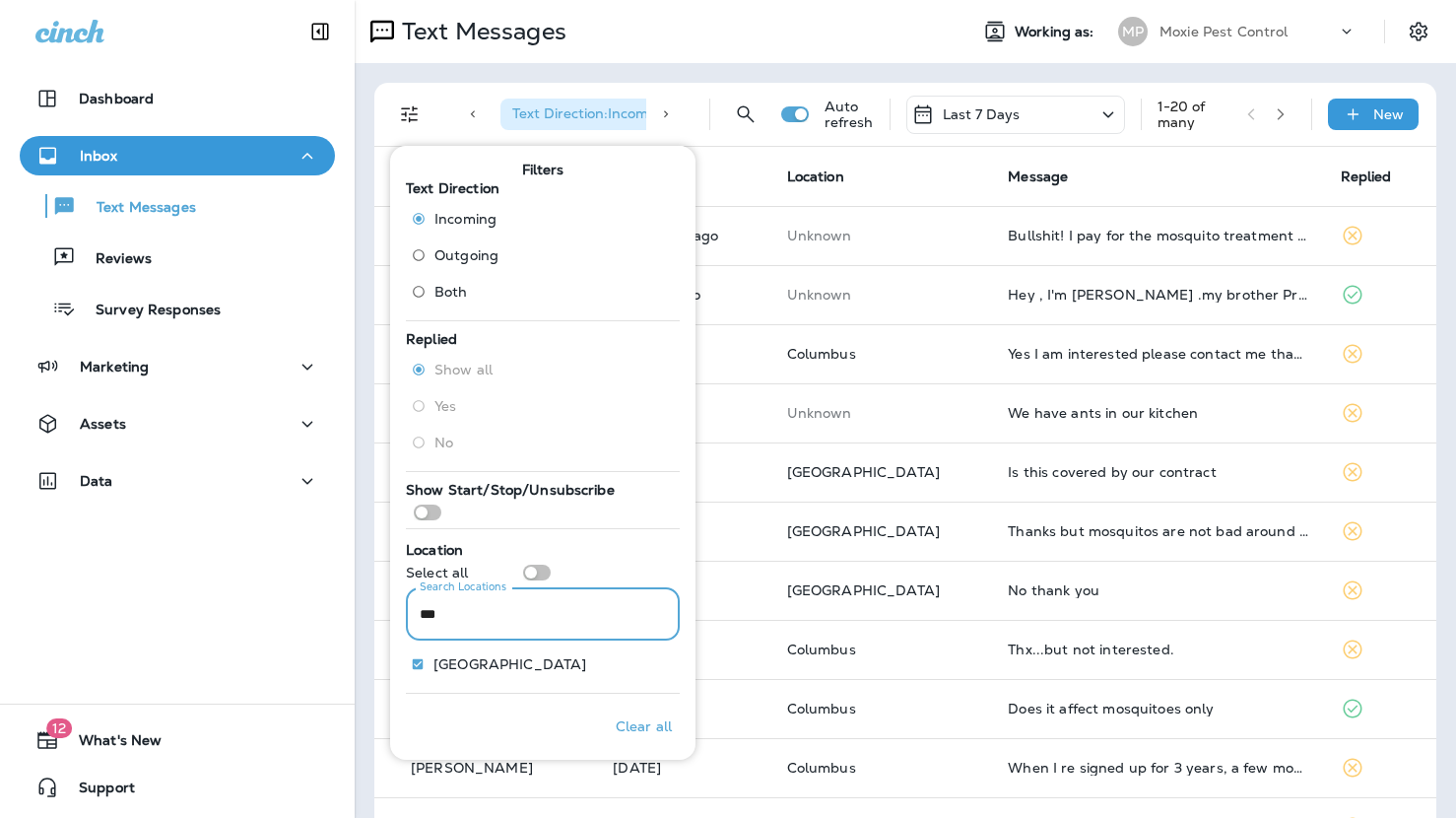 drag, startPoint x: 468, startPoint y: 618, endPoint x: 397, endPoint y: 616, distance: 71.02816 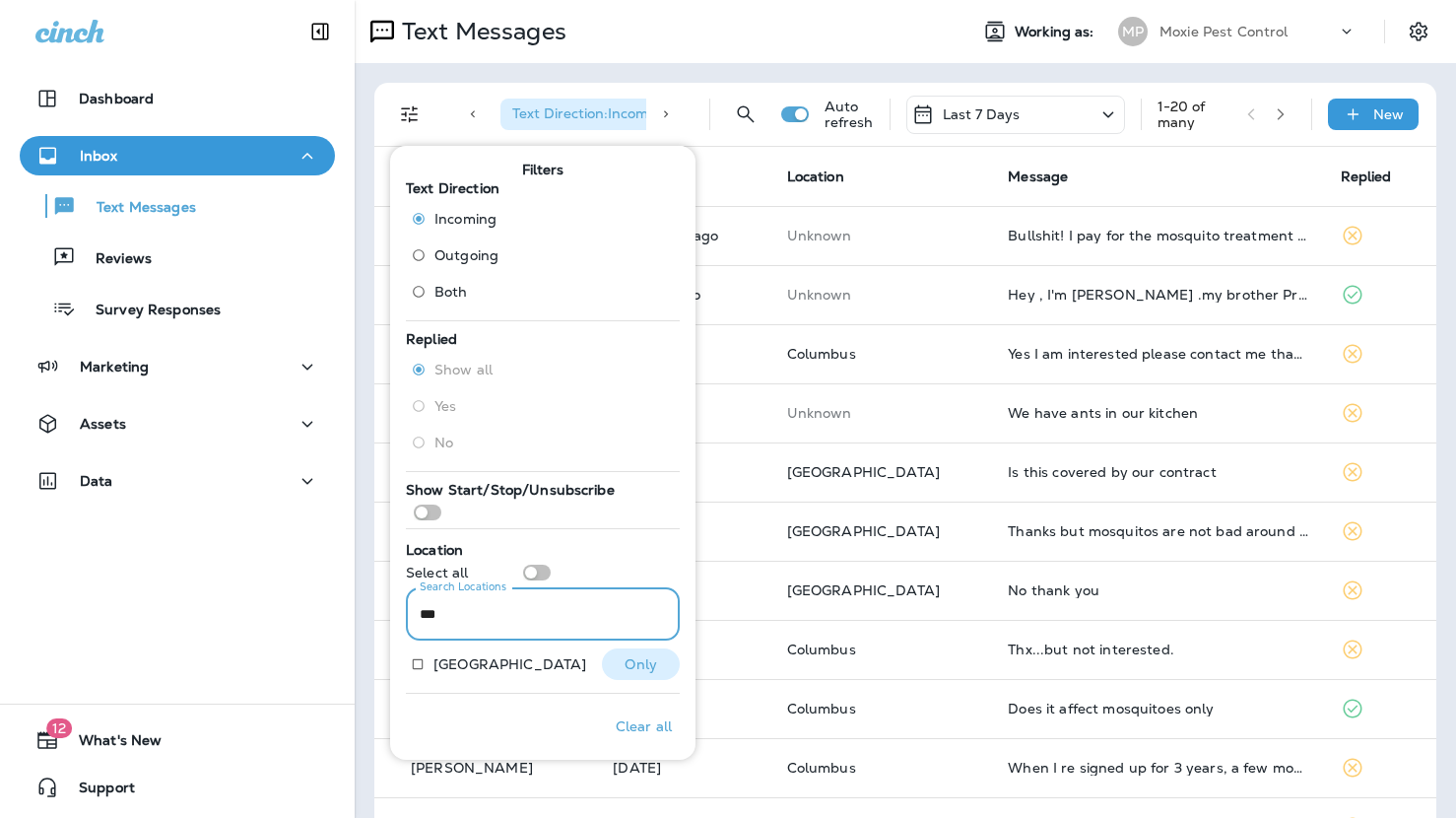 type on "***" 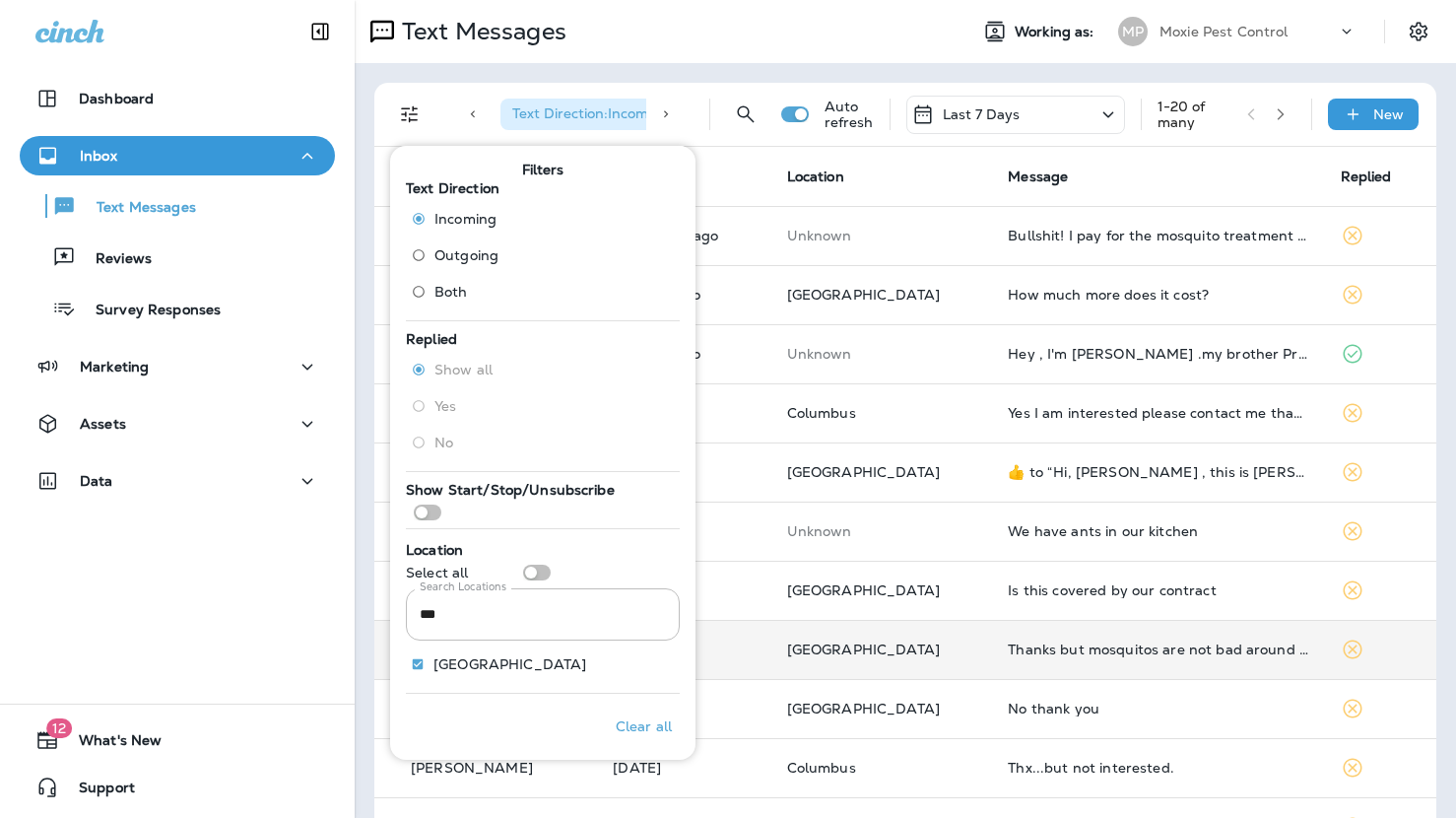 drag, startPoint x: 399, startPoint y: 623, endPoint x: 385, endPoint y: 623, distance: 14 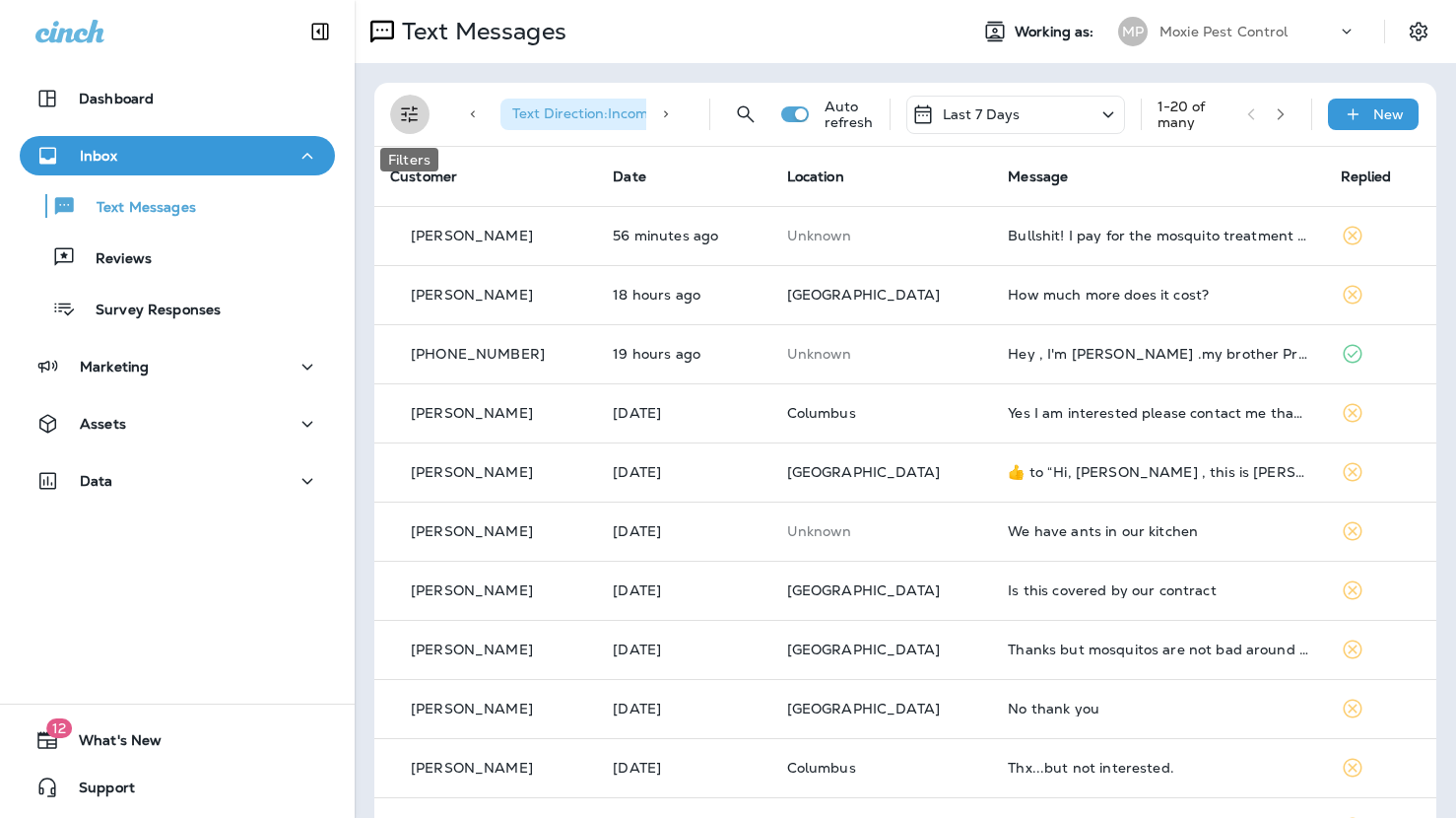 click 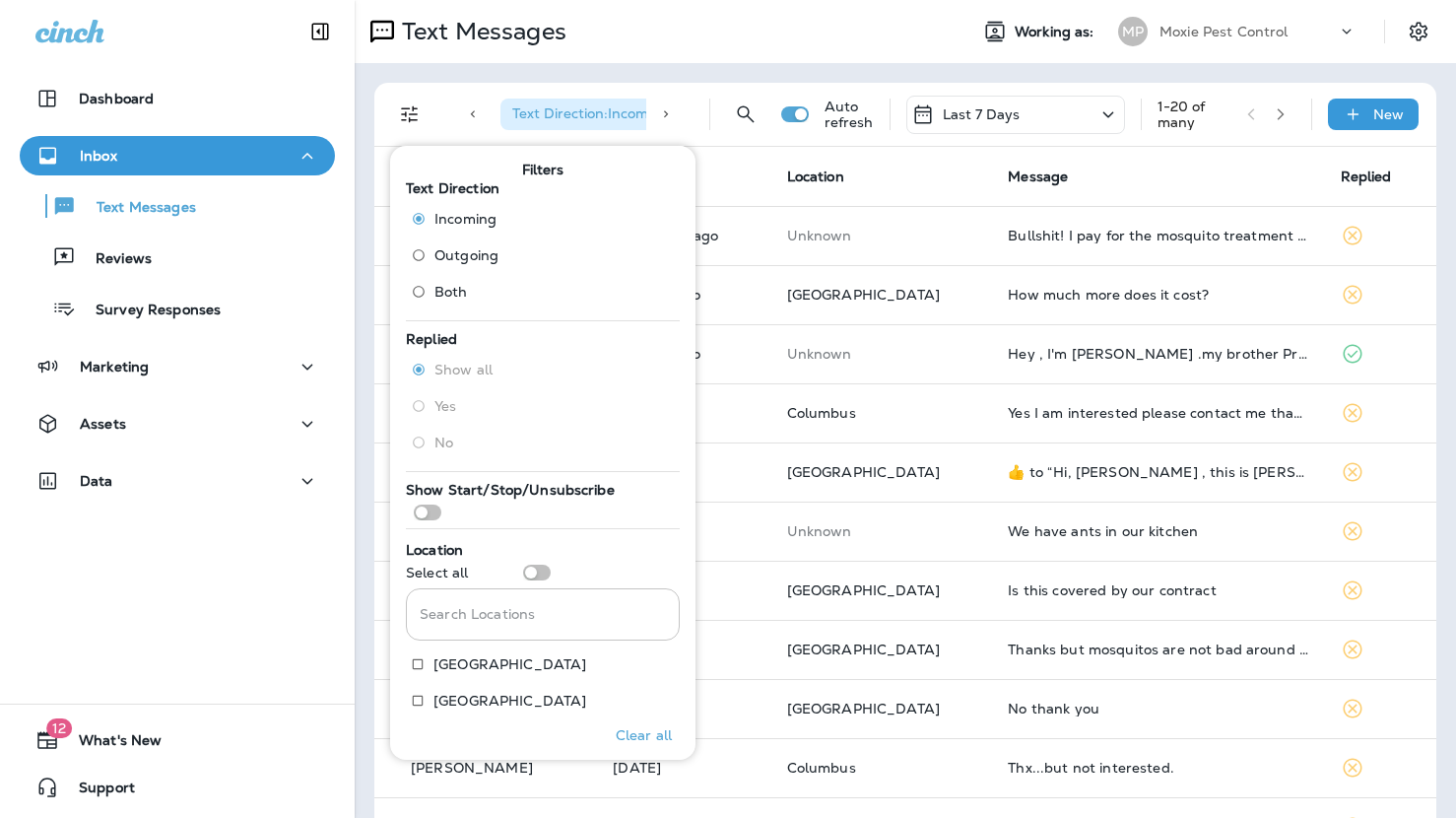click on "Search Locations" at bounding box center [543, 614] 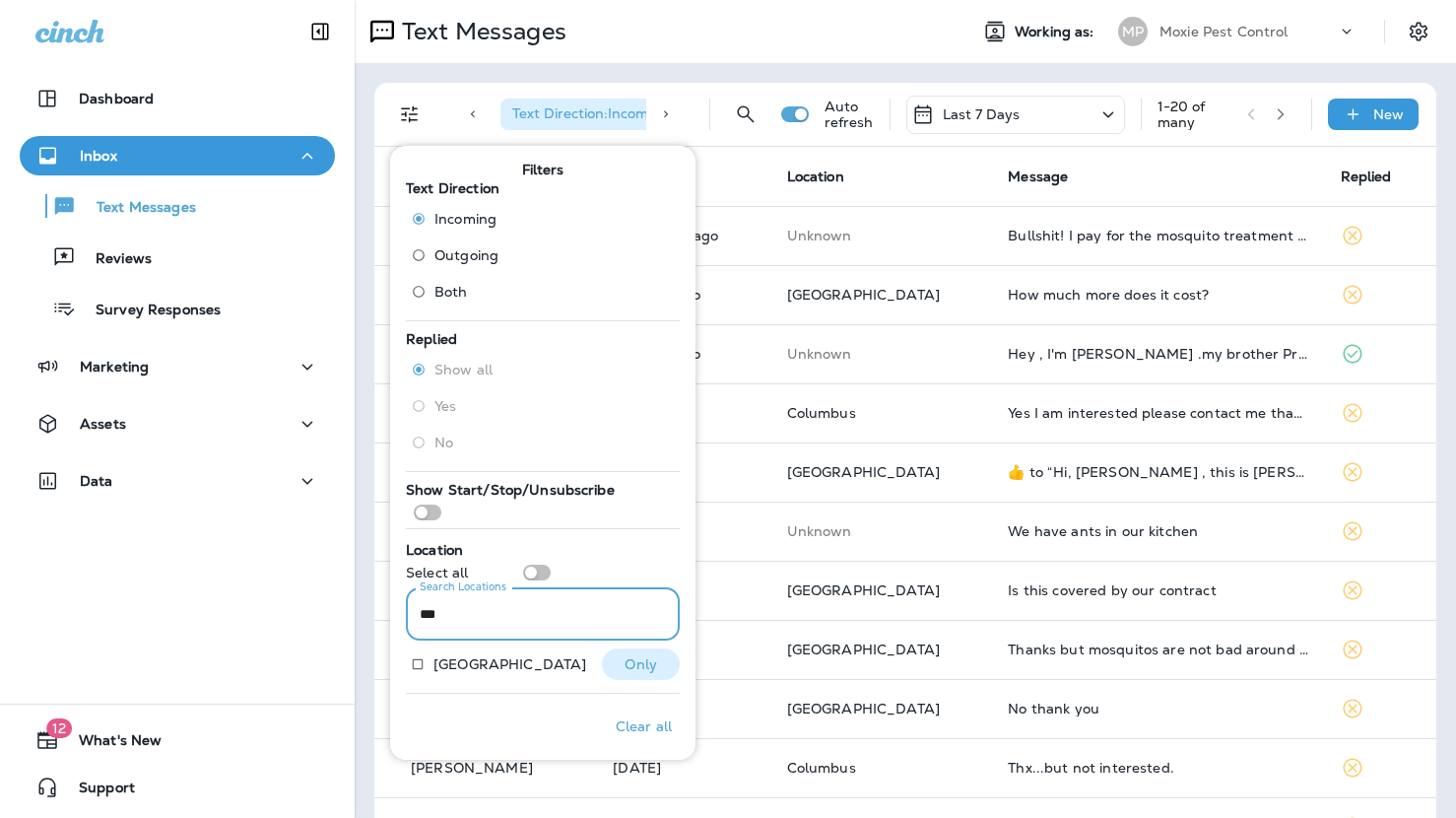 type on "***" 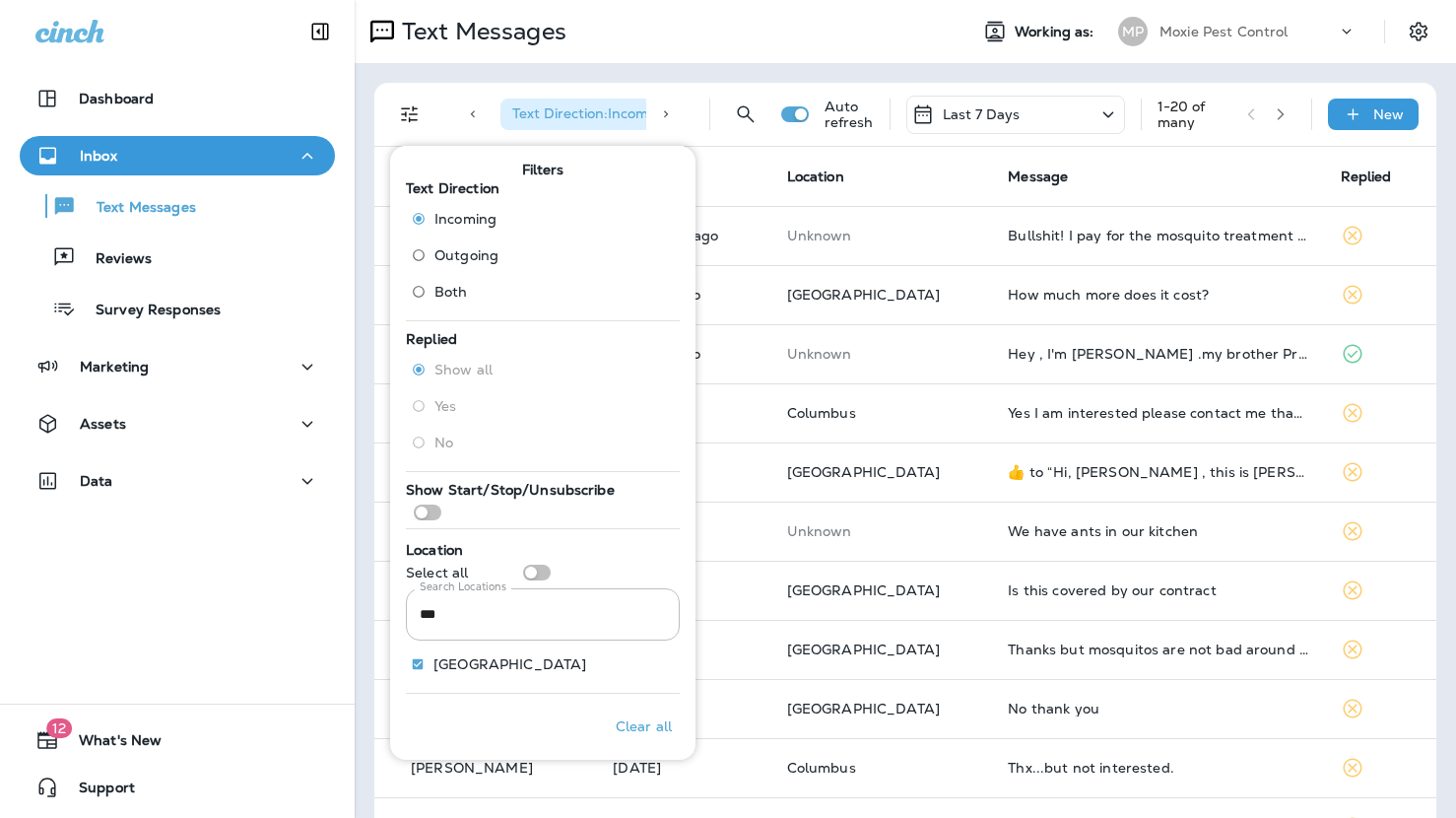 click on "Dashboard Inbox Text Messages Reviews Survey Responses Marketing Assets Data 12 What's New Support" at bounding box center [177, 409] 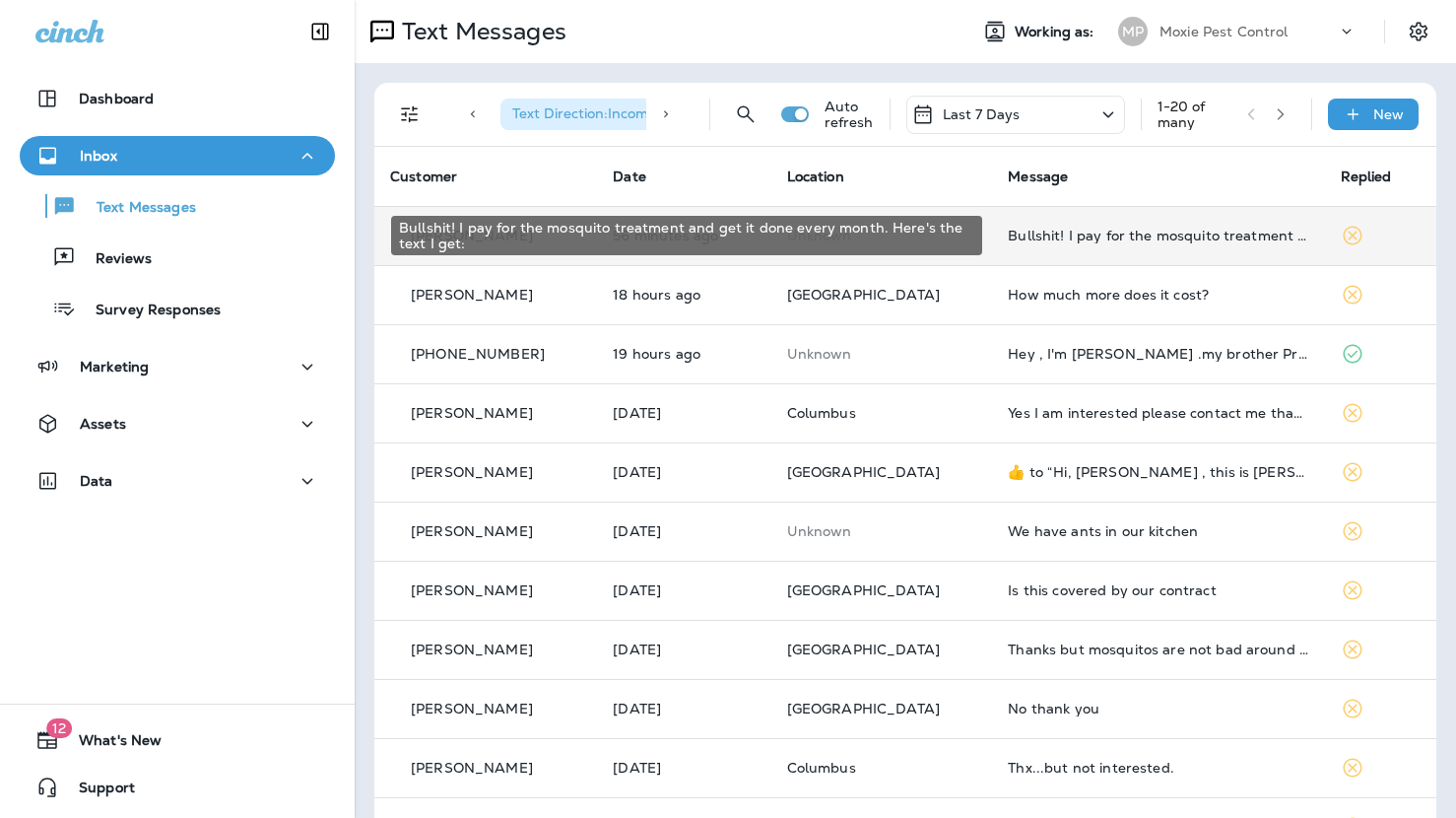 click on "Bullshit!  I pay for the mosquito treatment and get it done every month.
Here's the text I get:" at bounding box center (1158, 236) 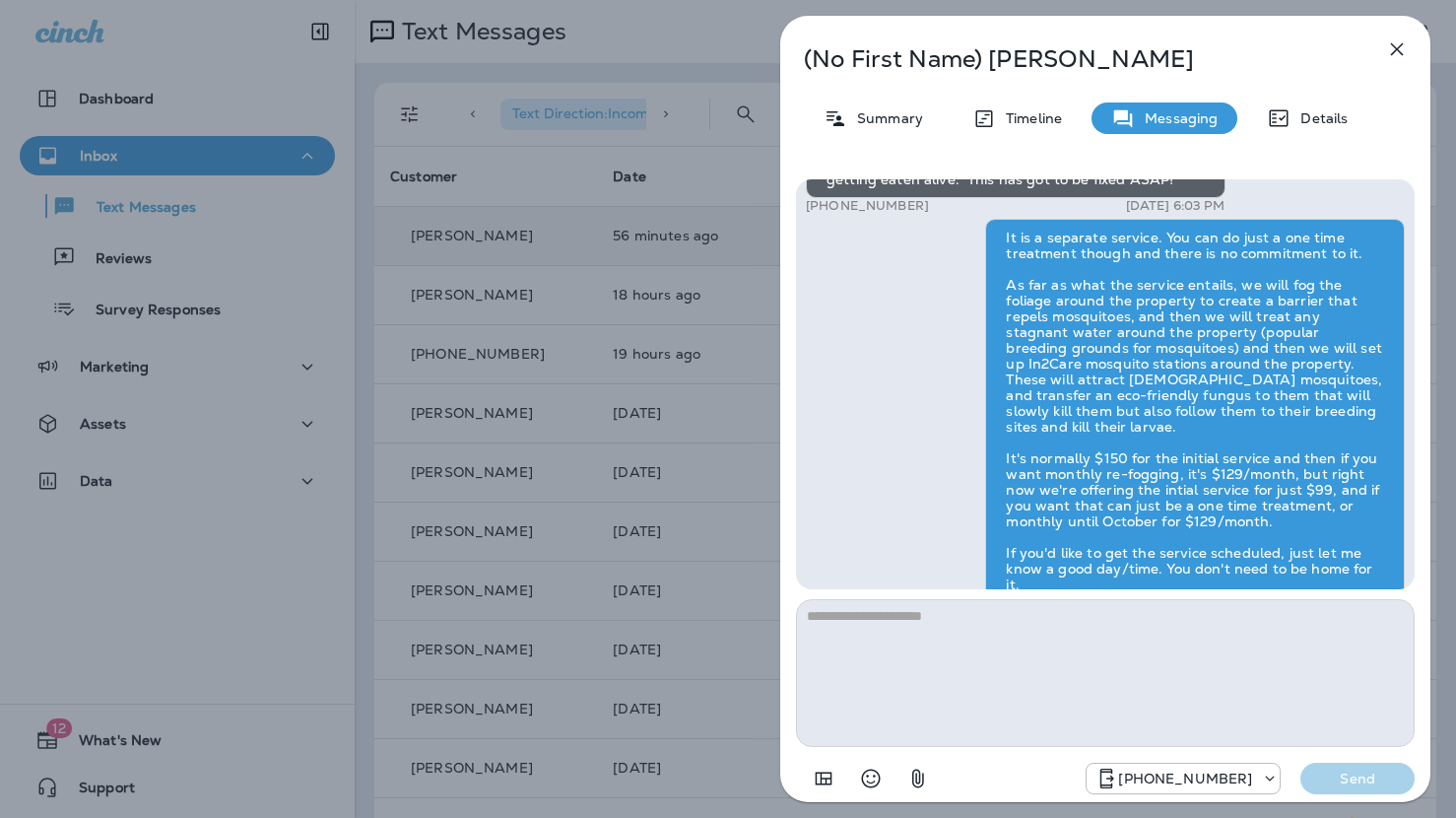 scroll, scrollTop: 0, scrollLeft: 0, axis: both 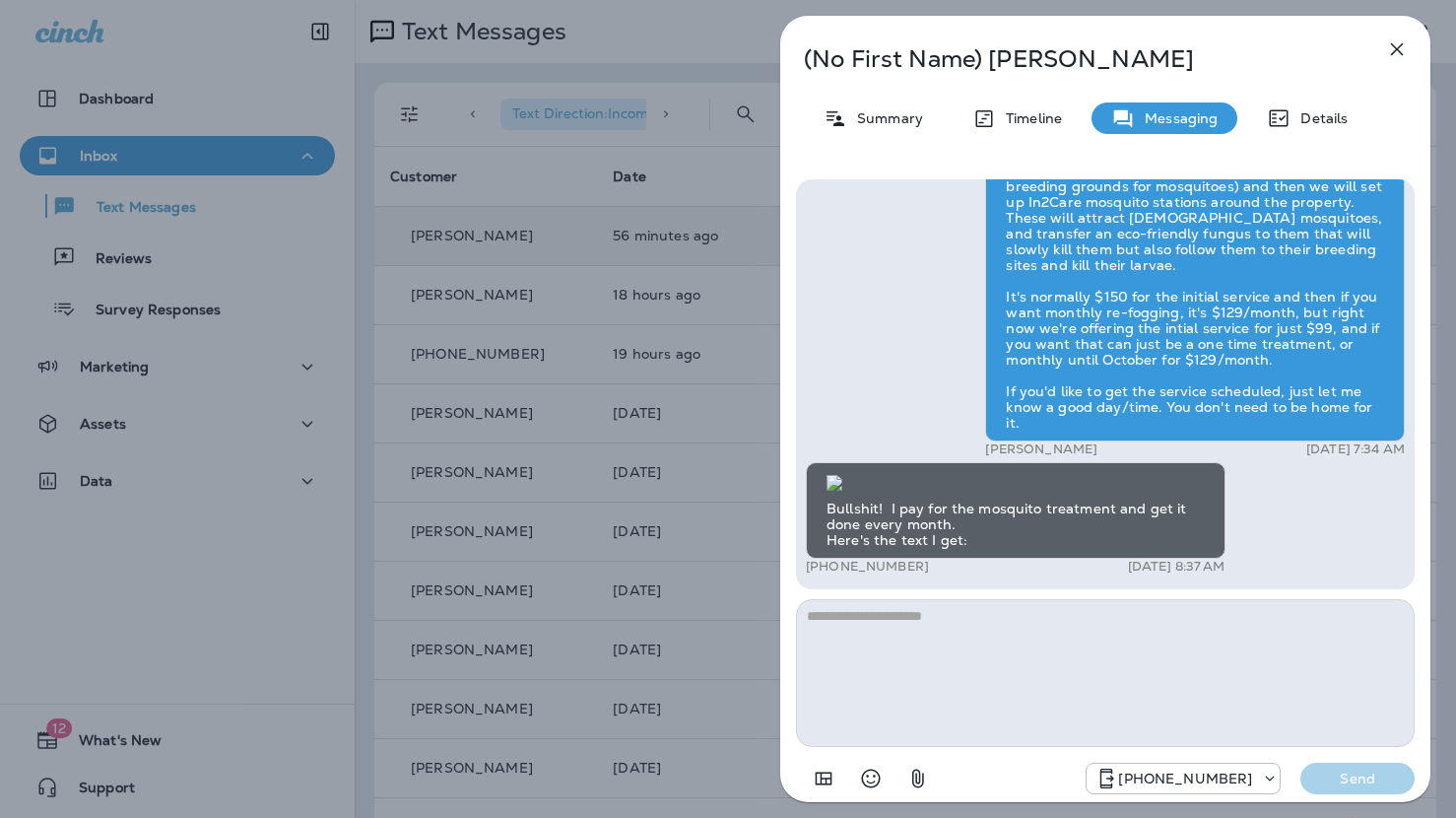 drag, startPoint x: 924, startPoint y: 567, endPoint x: 823, endPoint y: 567, distance: 101 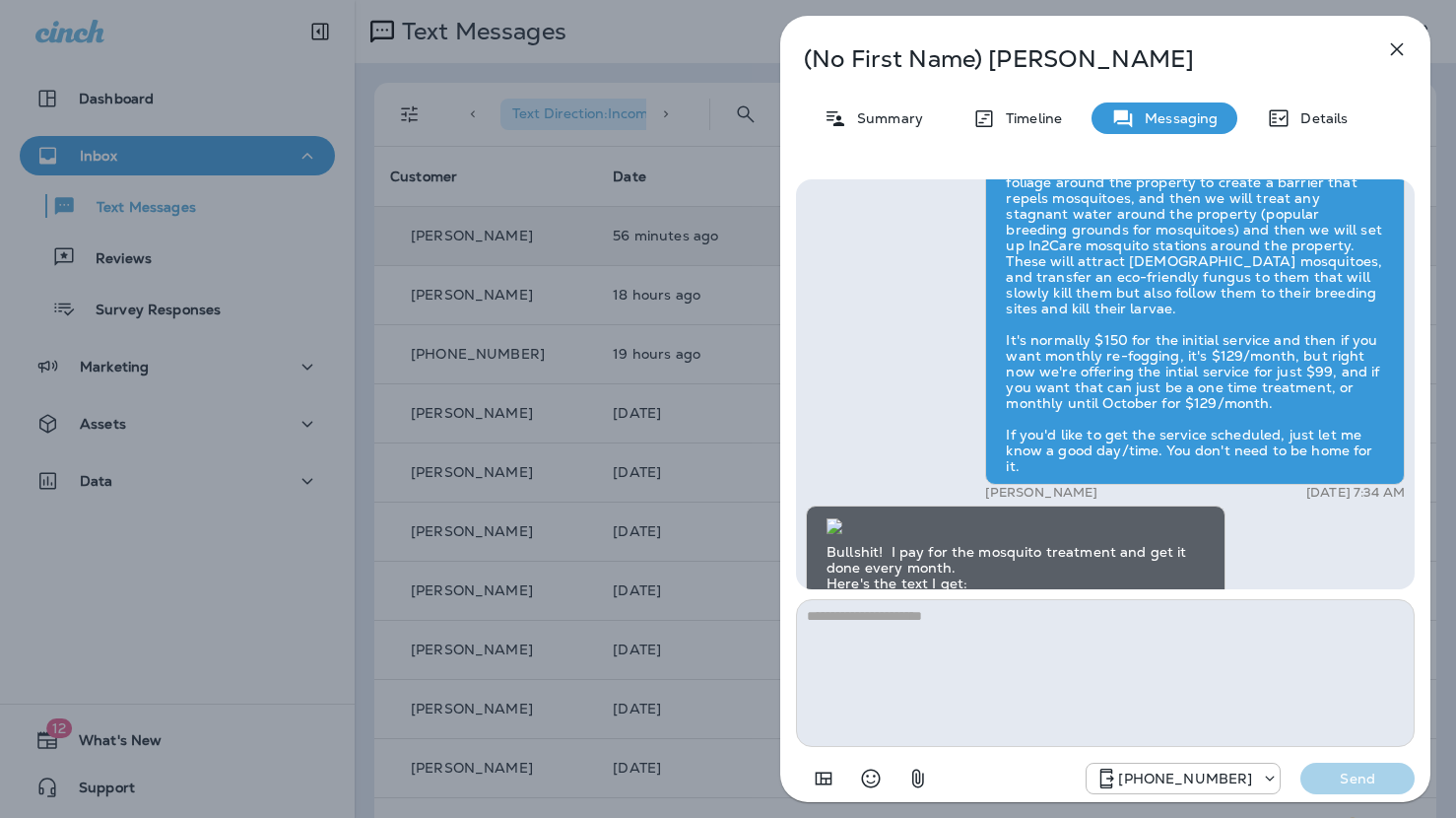scroll, scrollTop: 0, scrollLeft: 0, axis: both 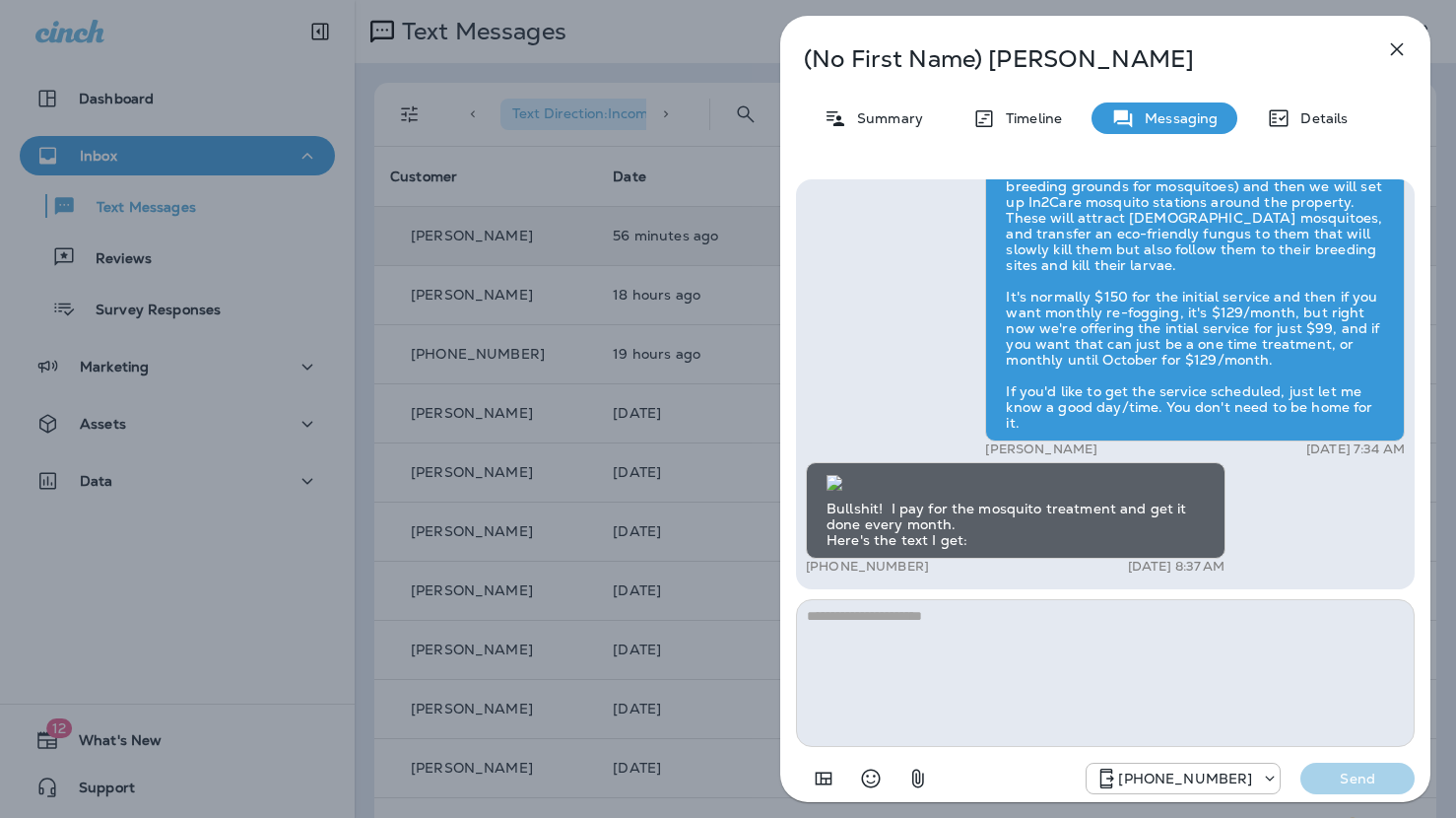 click on "(No First Name)   [PERSON_NAME] Summary   Timeline   Messaging   Details   Hi,   , this is [PERSON_NAME] with Moxie Pest Control. We know Summer brings out the mosquitoes—and with the Summer season here, I’d love to get you on our schedule to come help take care of that. Just reply here if you're interested, and I'll let you know the details!
Reply STOP to optout +18174823792 [DATE] 9:09 AM Aren't I already paying for this? +1 (215) 360-7781 [DATE] 9:23 AM Hello [PERSON_NAME].  We just got back from vacation & the mosquitoes are horrific in my back yard.  What are all of these treatments doing for me?  We pay a lot for you to keep the mosquitoes away and my guests are getting eaten alive.  This has got to be fixed ASAP! +1 (215) 360-7781 [DATE] 6:03 PM [PERSON_NAME] [DATE] 7:34 AM Bullshit!  I pay for the mosquito treatment and get it done every month.
Here's the text I get: +1 (215) 360-7781 [DATE] 8:37 AM [PHONE_NUMBER] Send" at bounding box center [1105, 409] 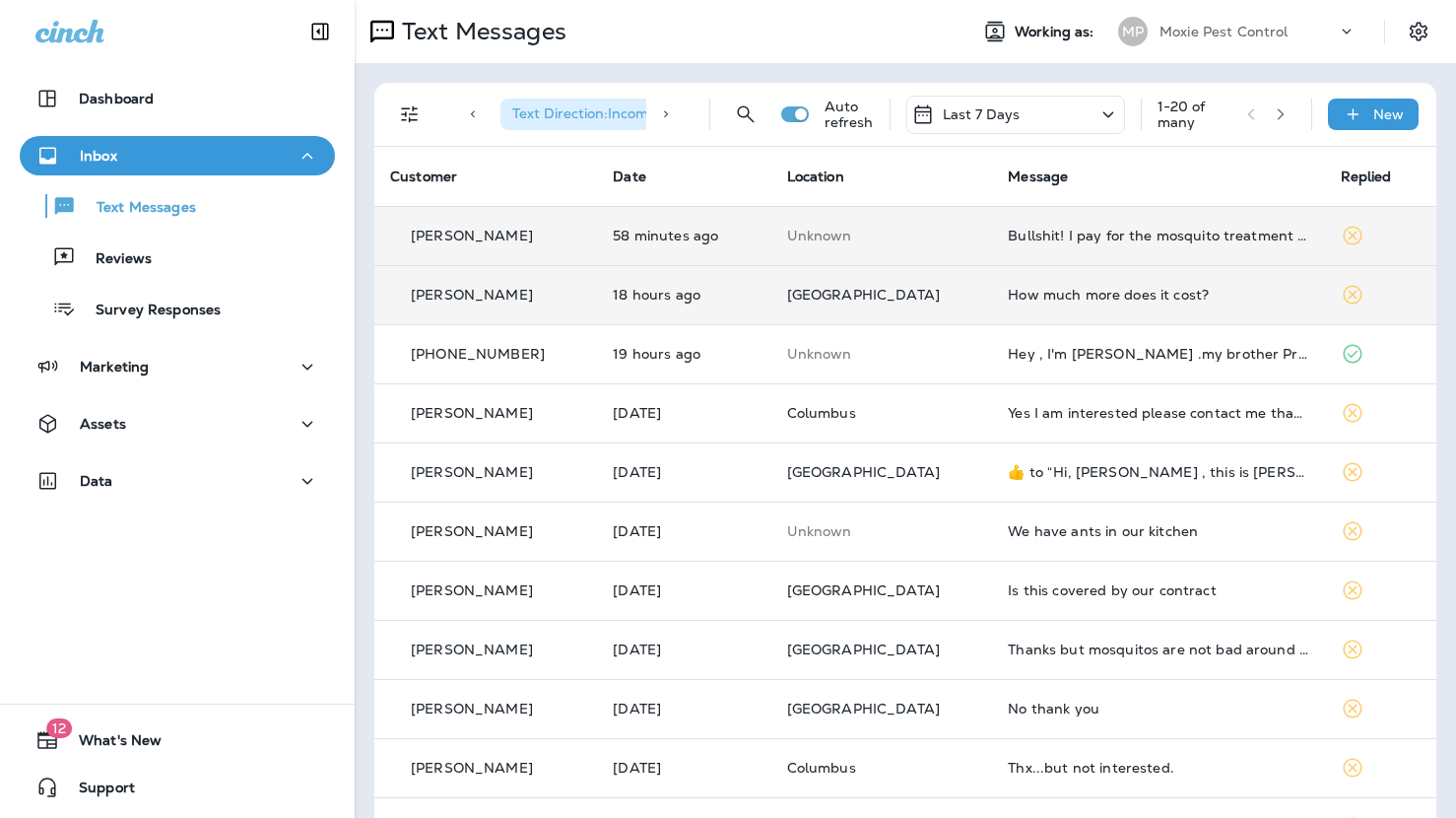click on "How much more does it cost?" at bounding box center [1158, 295] 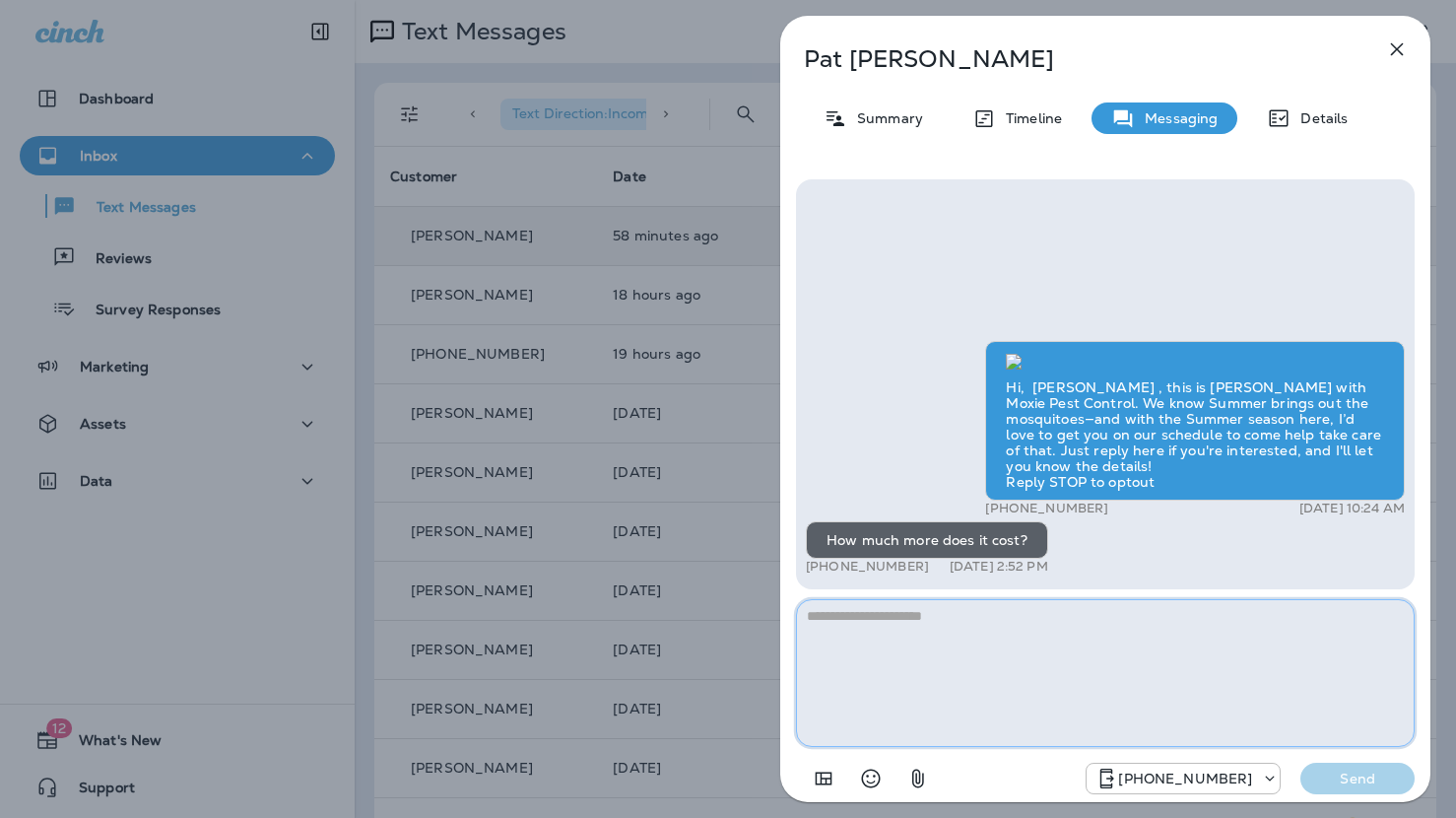 paste on "**********" 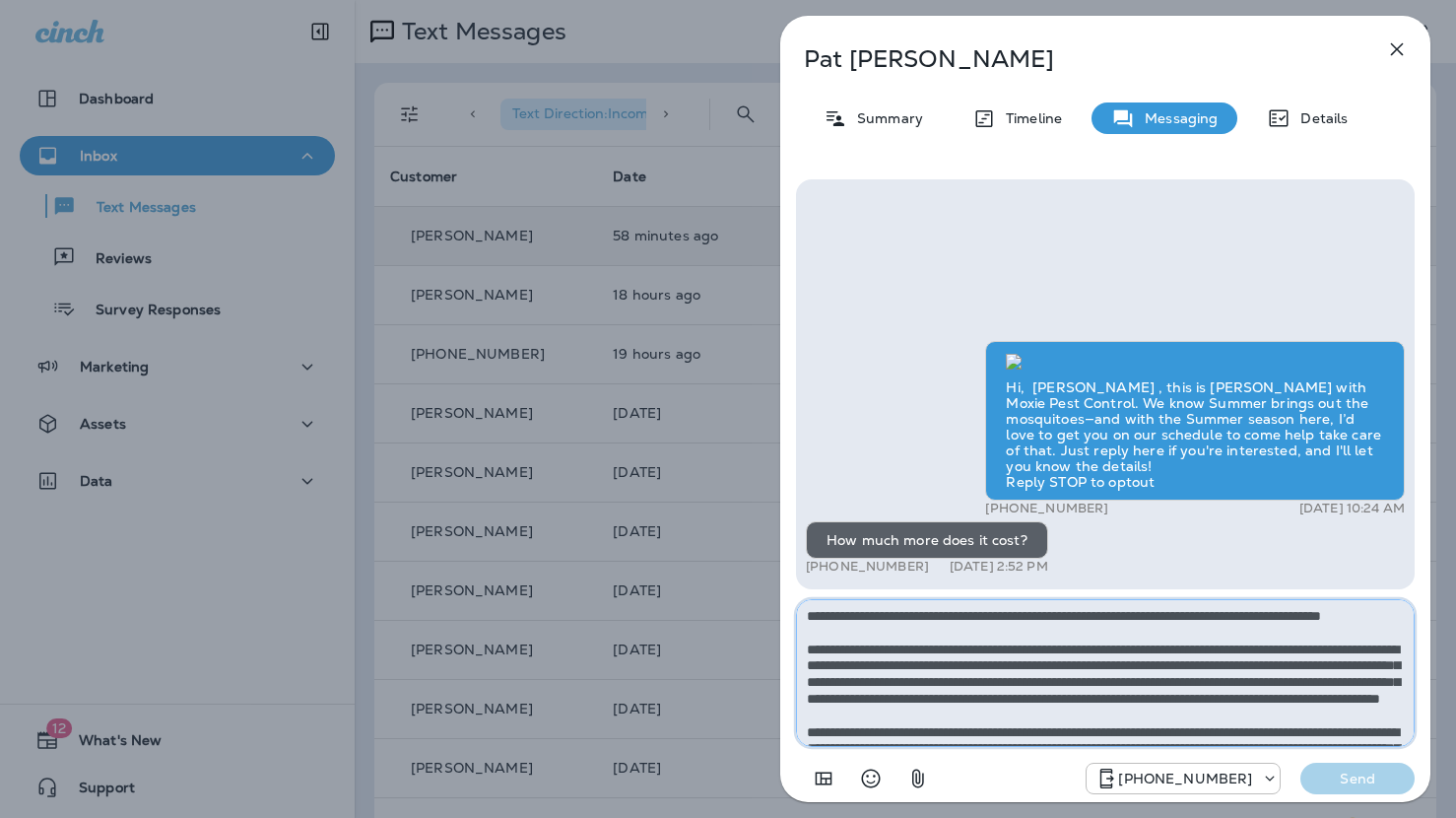 scroll, scrollTop: 110, scrollLeft: 0, axis: vertical 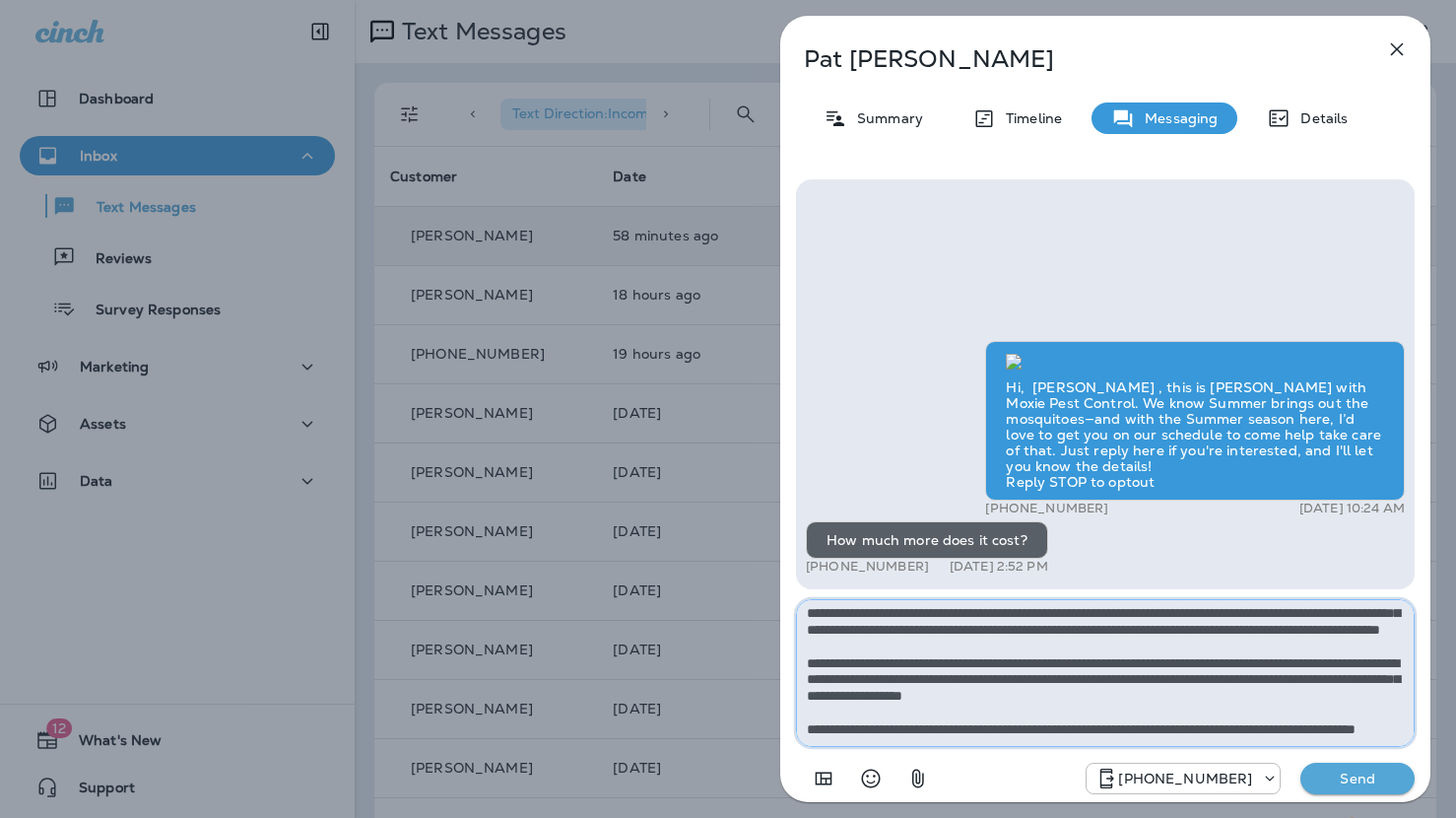 type on "**********" 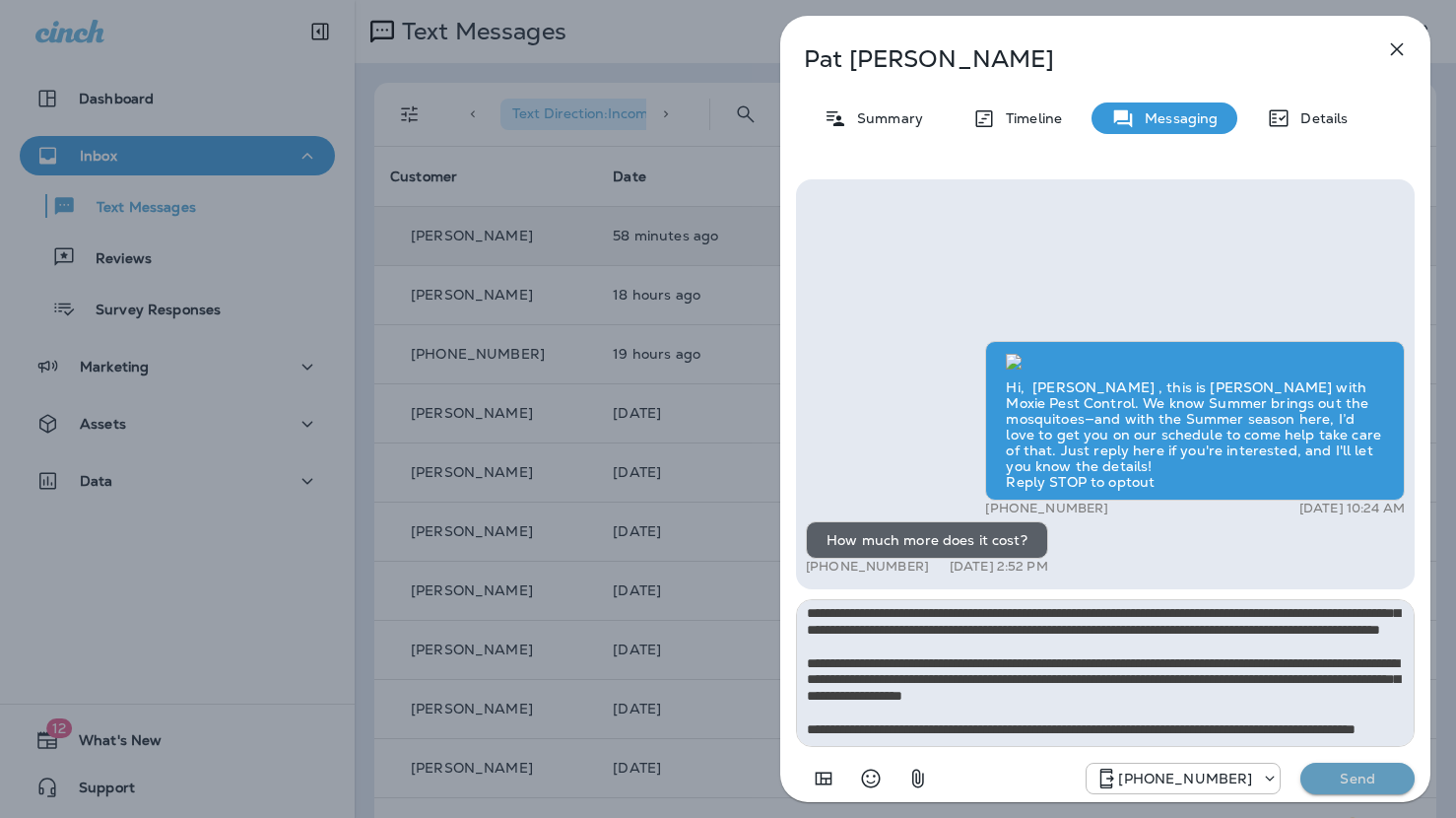 click on "Send" at bounding box center (1357, 779) 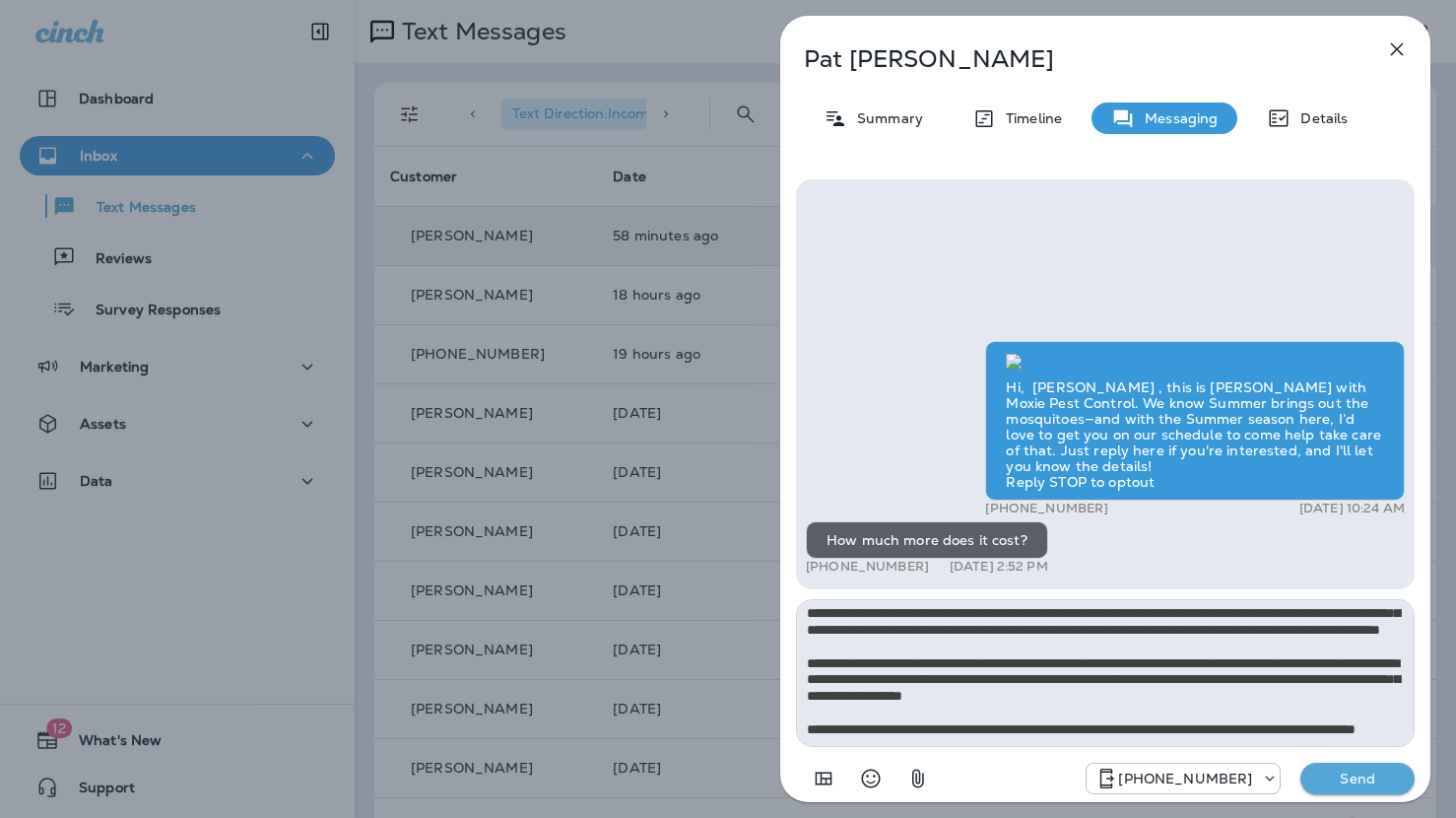 type 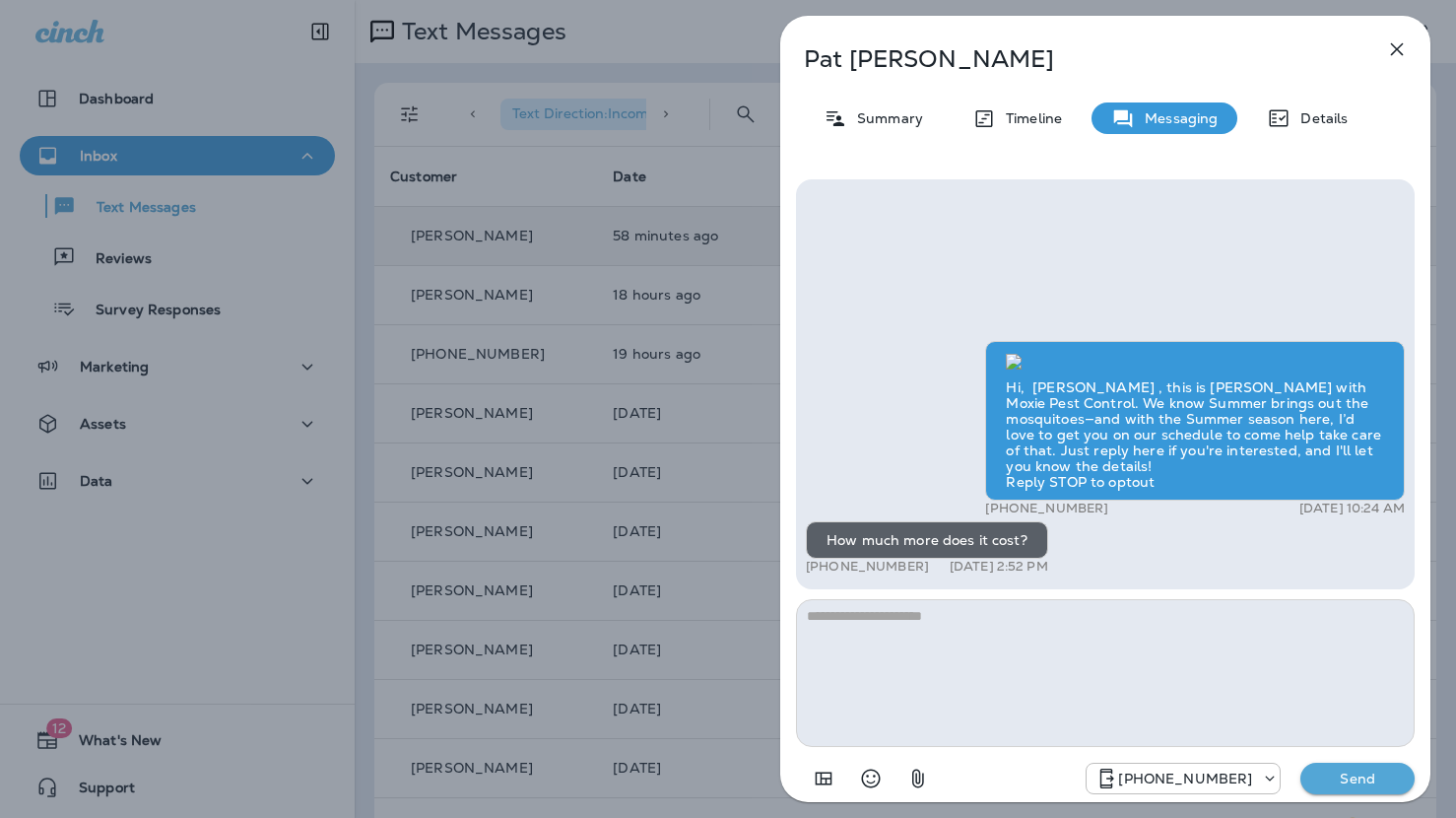 scroll, scrollTop: 0, scrollLeft: 0, axis: both 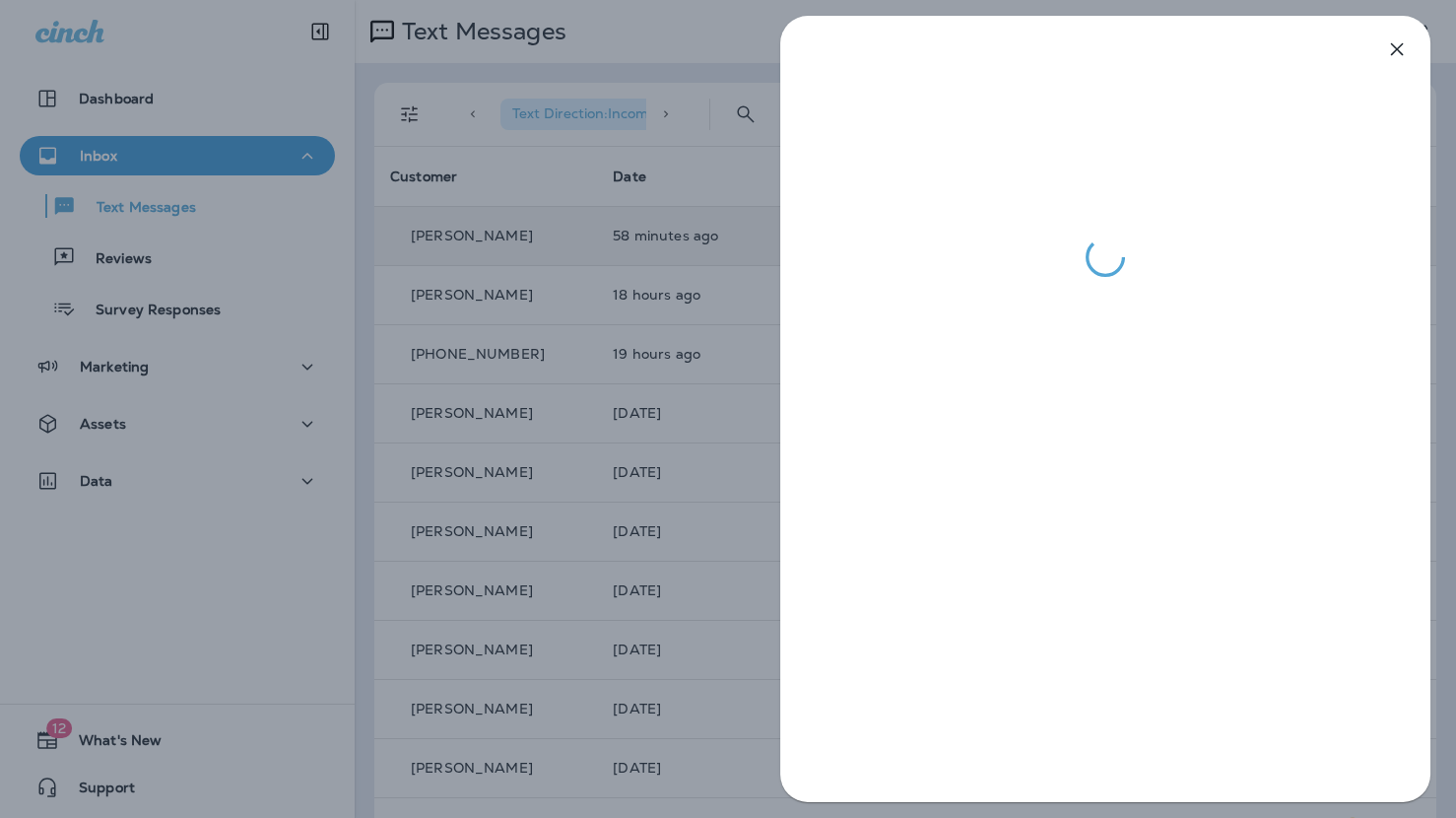 drag, startPoint x: 685, startPoint y: 554, endPoint x: 696, endPoint y: 557, distance: 11.401754 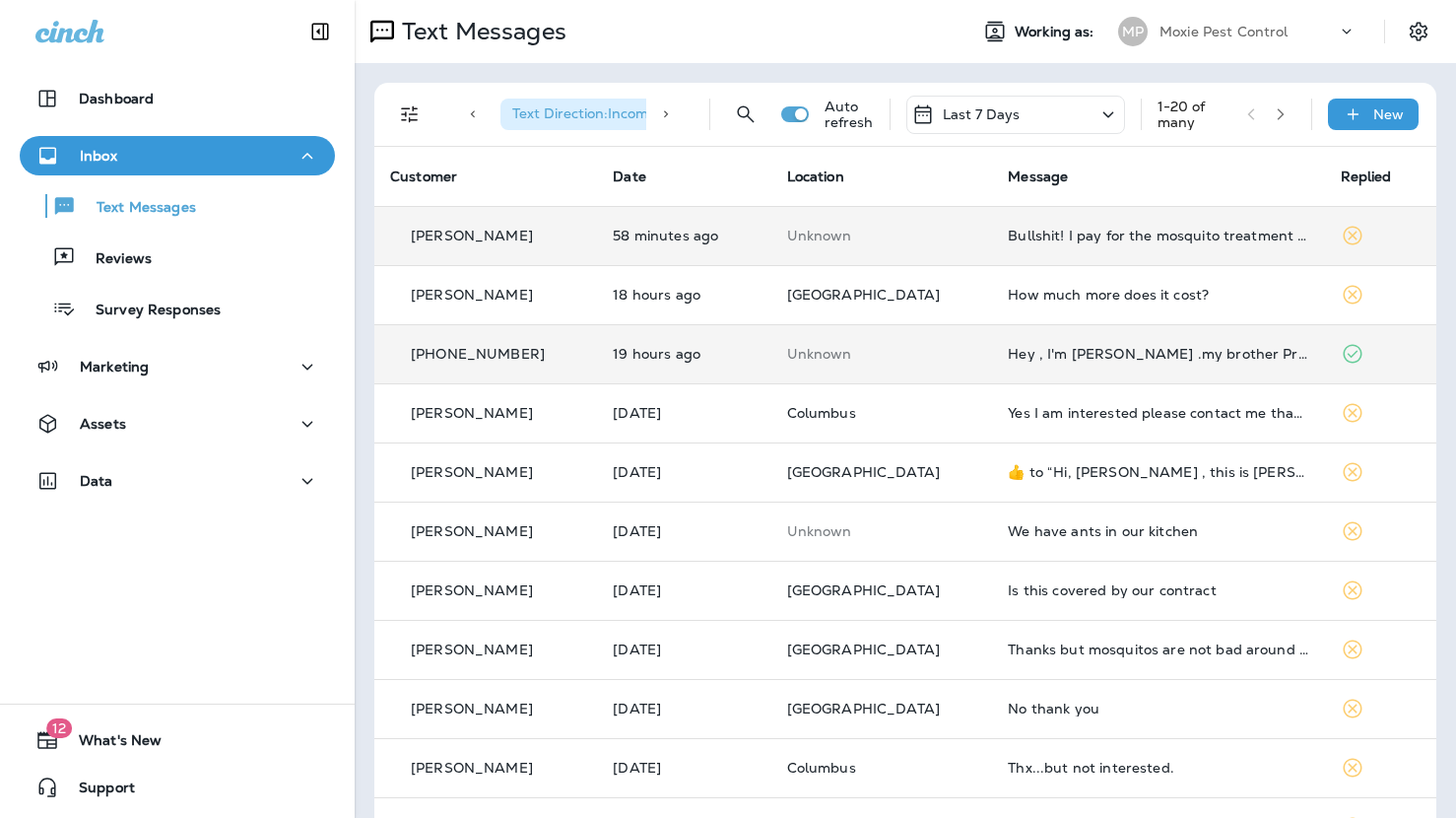 click on "Hey , I'm [PERSON_NAME] .my brother Prem share me your phone number , I just wanted to know how much cost for pest control" at bounding box center (1158, 354) 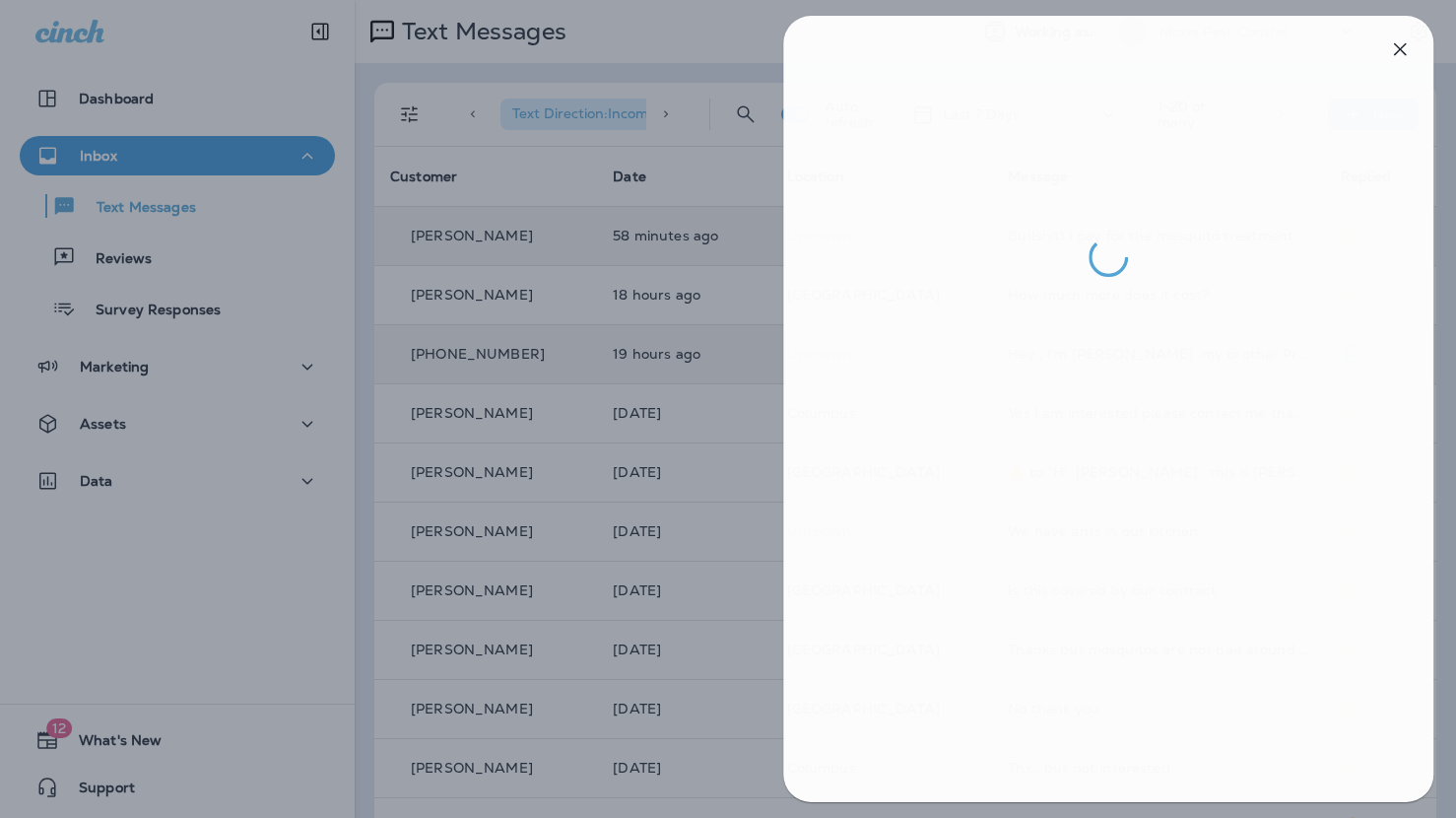 click at bounding box center [731, 409] 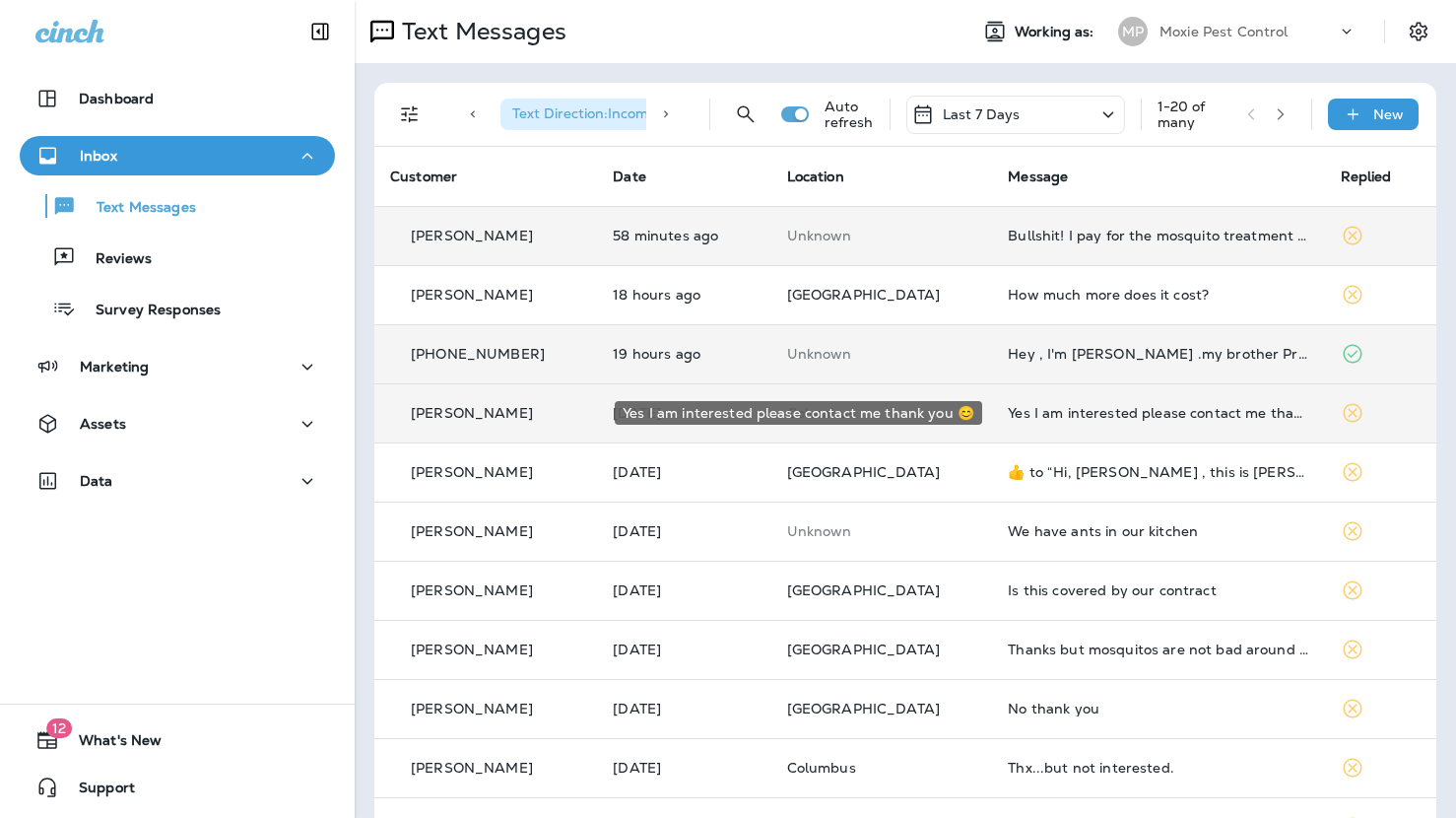 click on "Yes I am interested please contact me thank you 😊" at bounding box center [1158, 413] 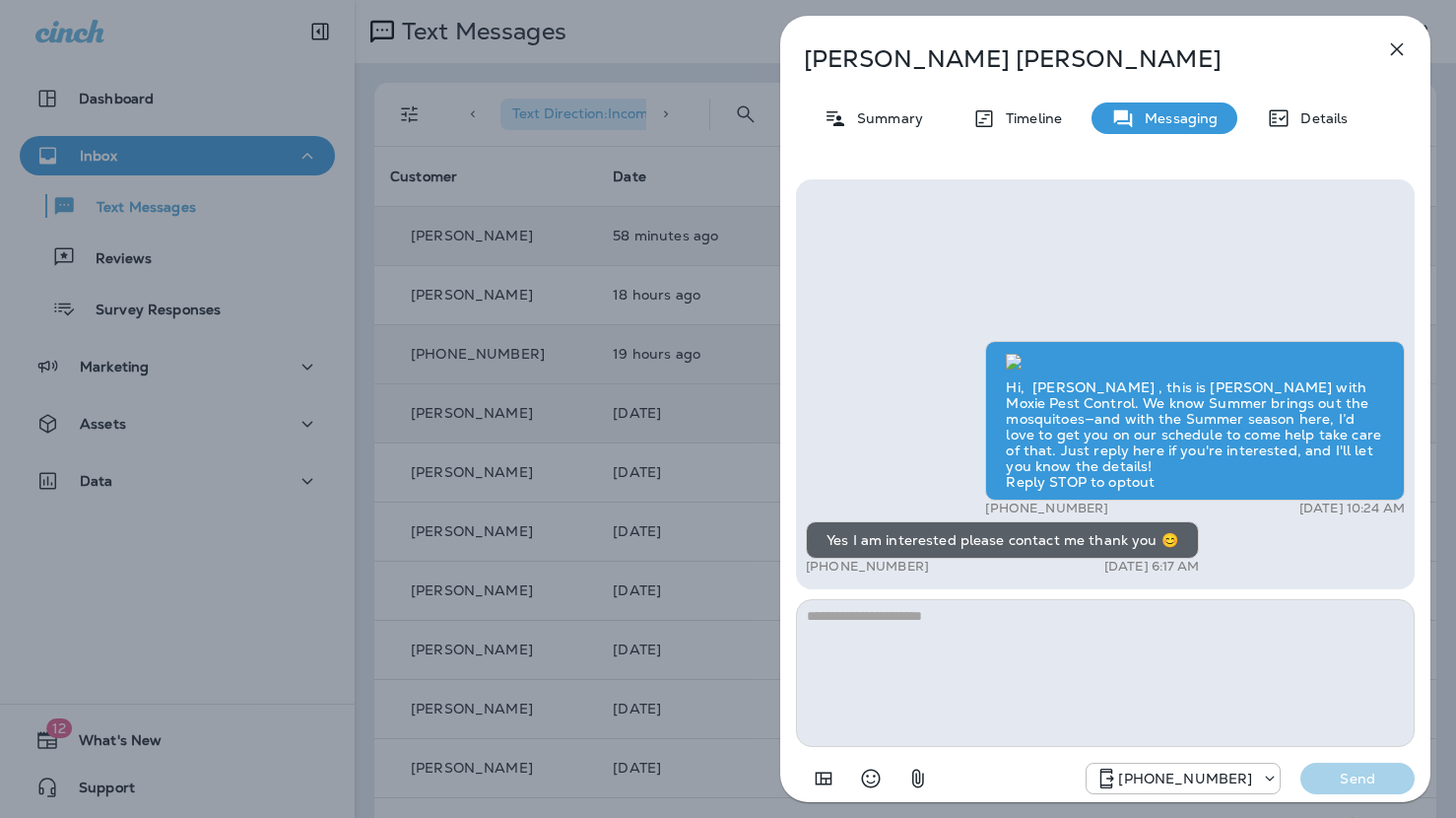 click at bounding box center (1105, 673) 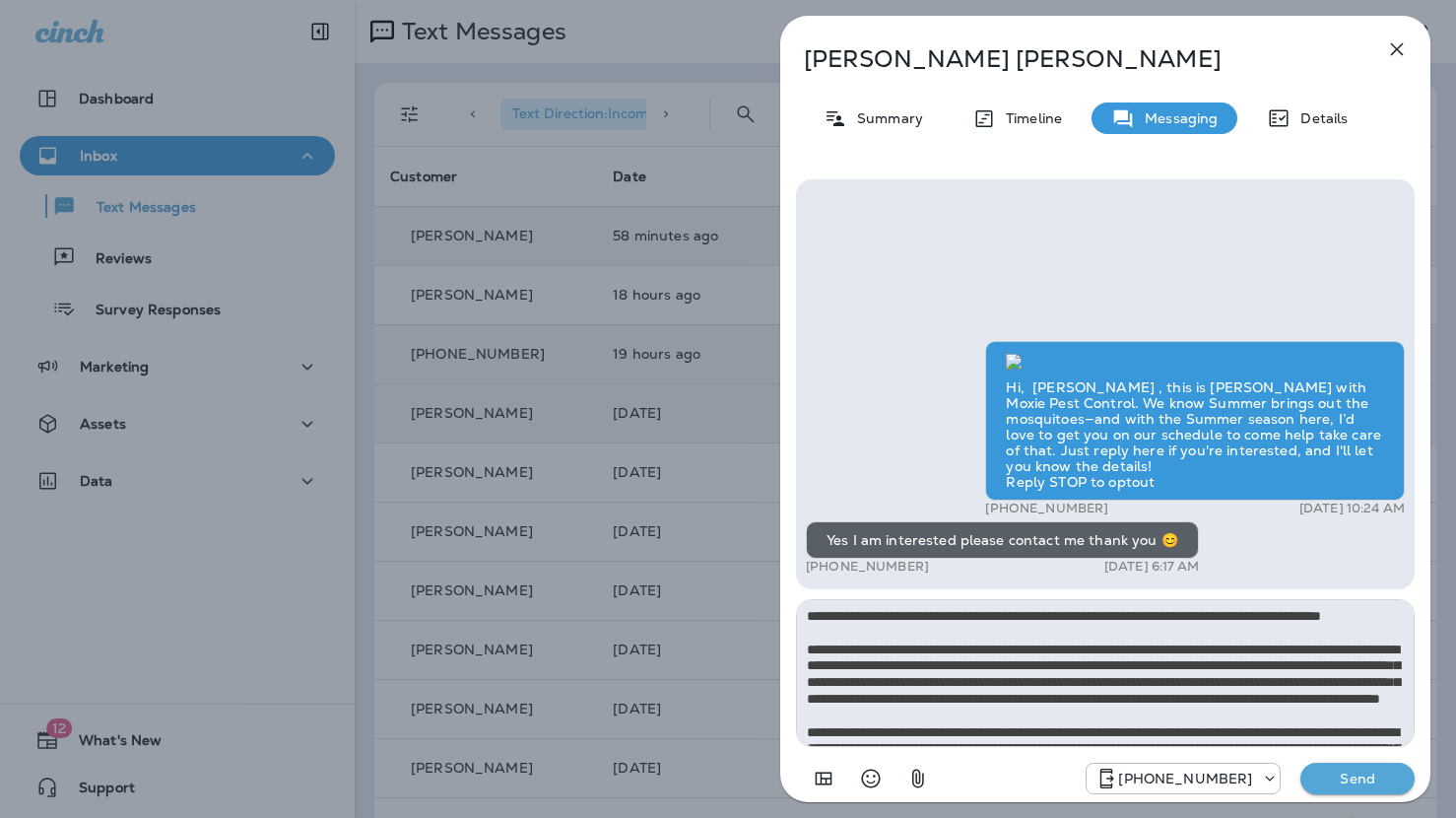 scroll, scrollTop: 110, scrollLeft: 0, axis: vertical 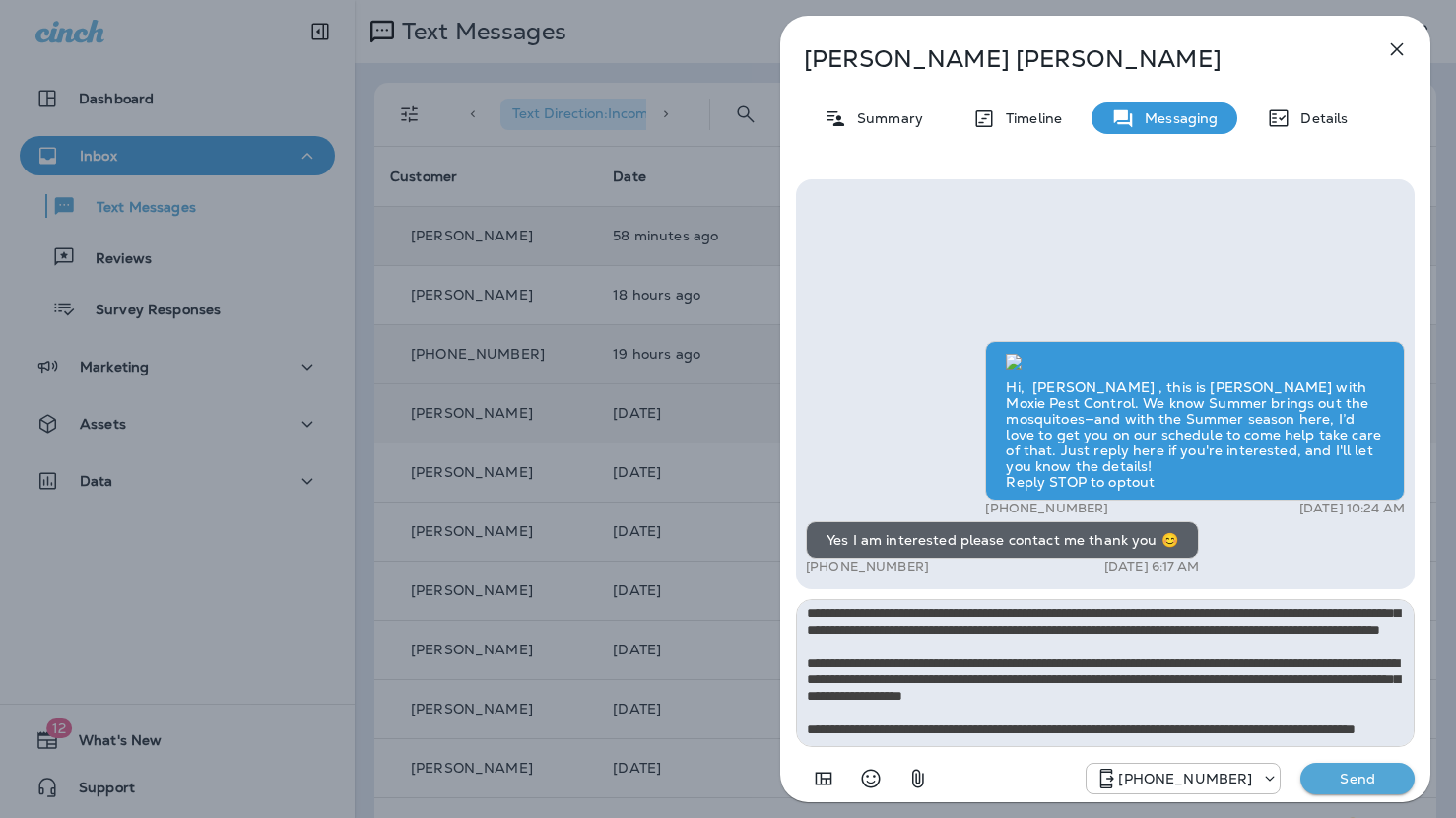 type on "**********" 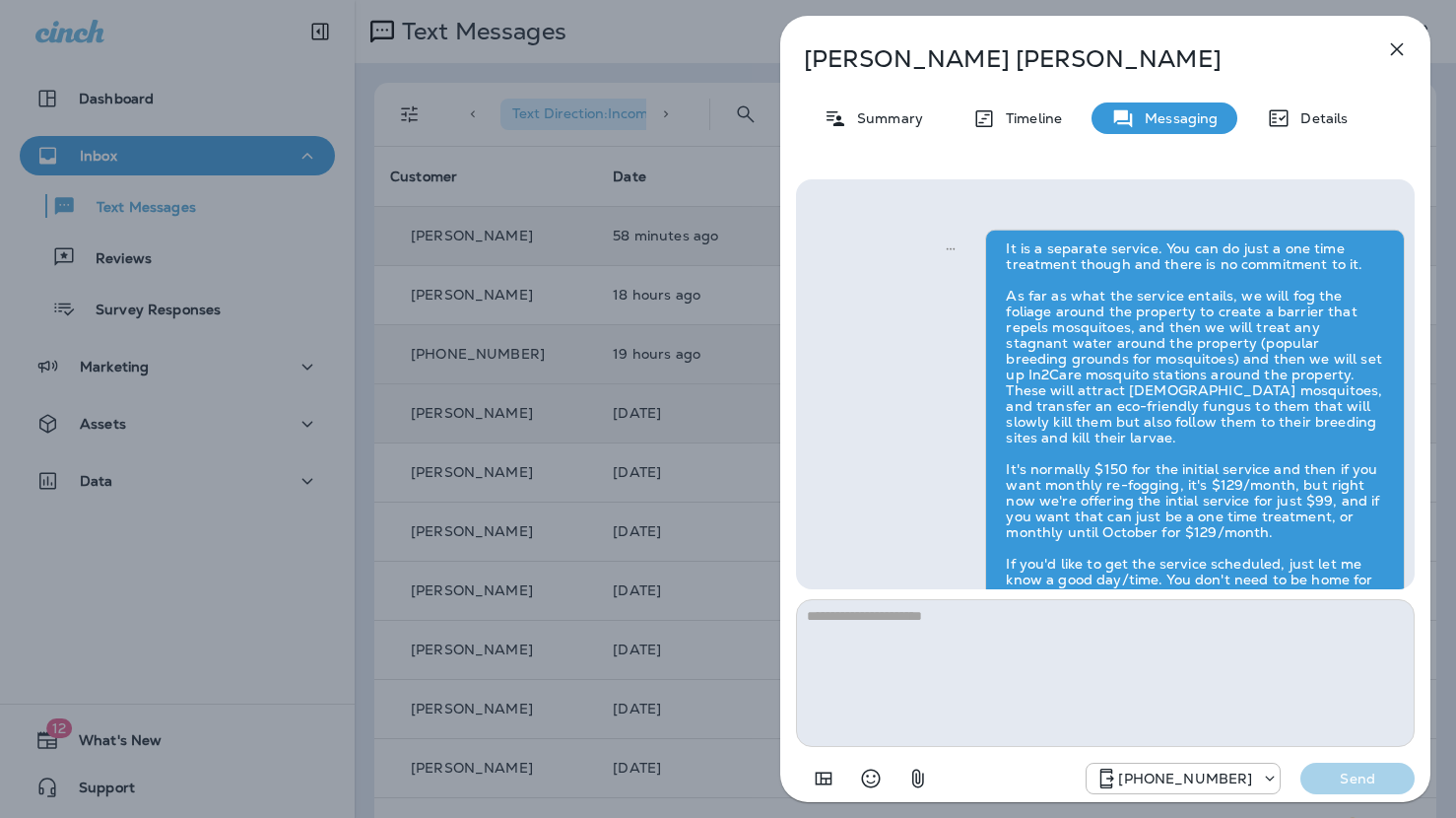 scroll, scrollTop: 0, scrollLeft: 0, axis: both 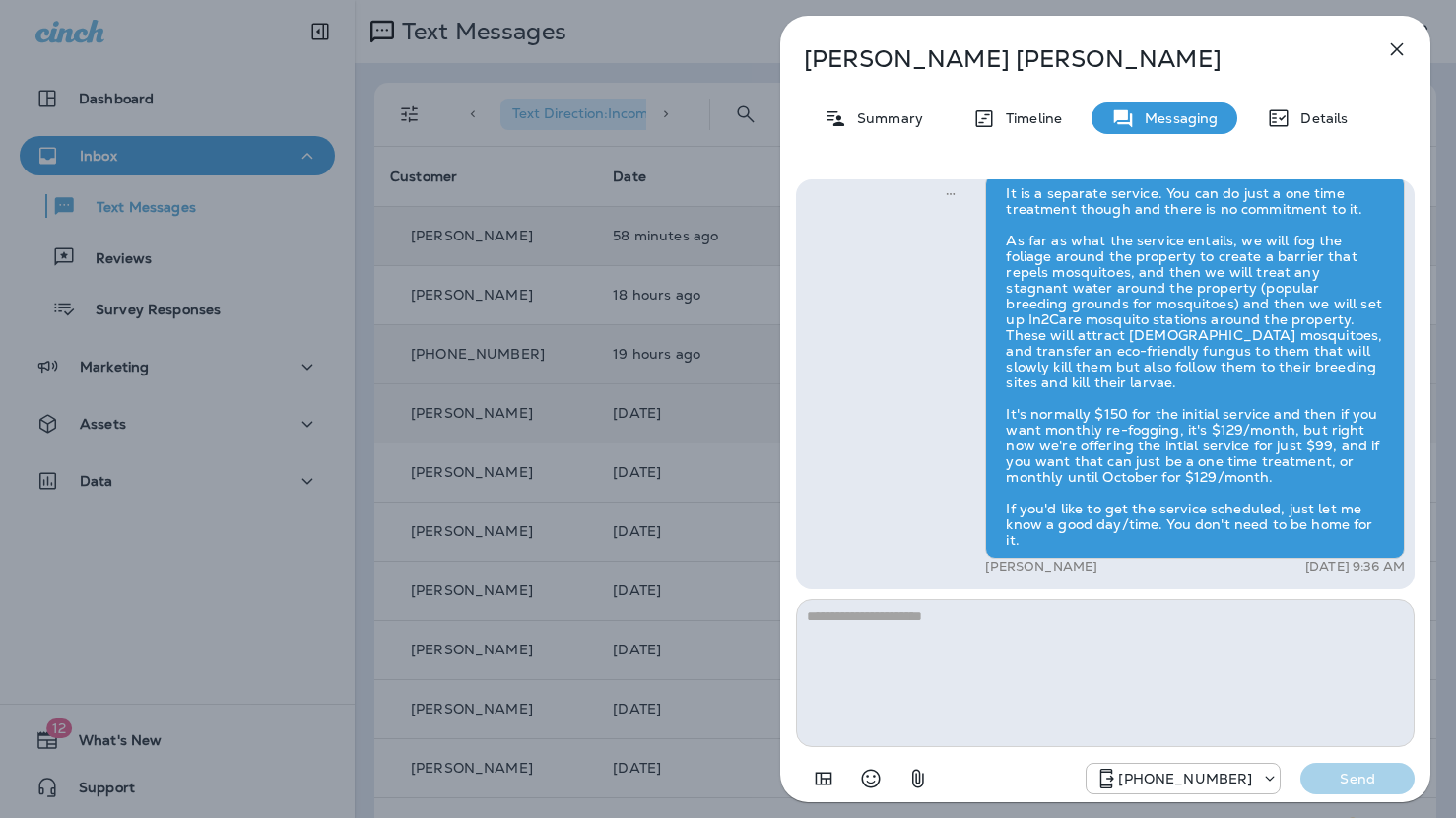 click on "[PERSON_NAME] Summary   Timeline   Messaging   Details   Hi,  [PERSON_NAME] , this is [PERSON_NAME] with Moxie Pest Control. We know Summer brings out the mosquitoes—and with the Summer season here, I’d love to get you on our schedule to come help take care of that. Just reply here if you're interested, and I'll let you know the details!
Reply STOP to optout +18174823792 [DATE] 10:24 AM Yes I am interested please contact me thank you 😊  +1 (937) 604-5973 [DATE] 6:17 AM   [PERSON_NAME] [DATE] 9:36 AM [PHONE_NUMBER] Send" at bounding box center (728, 409) 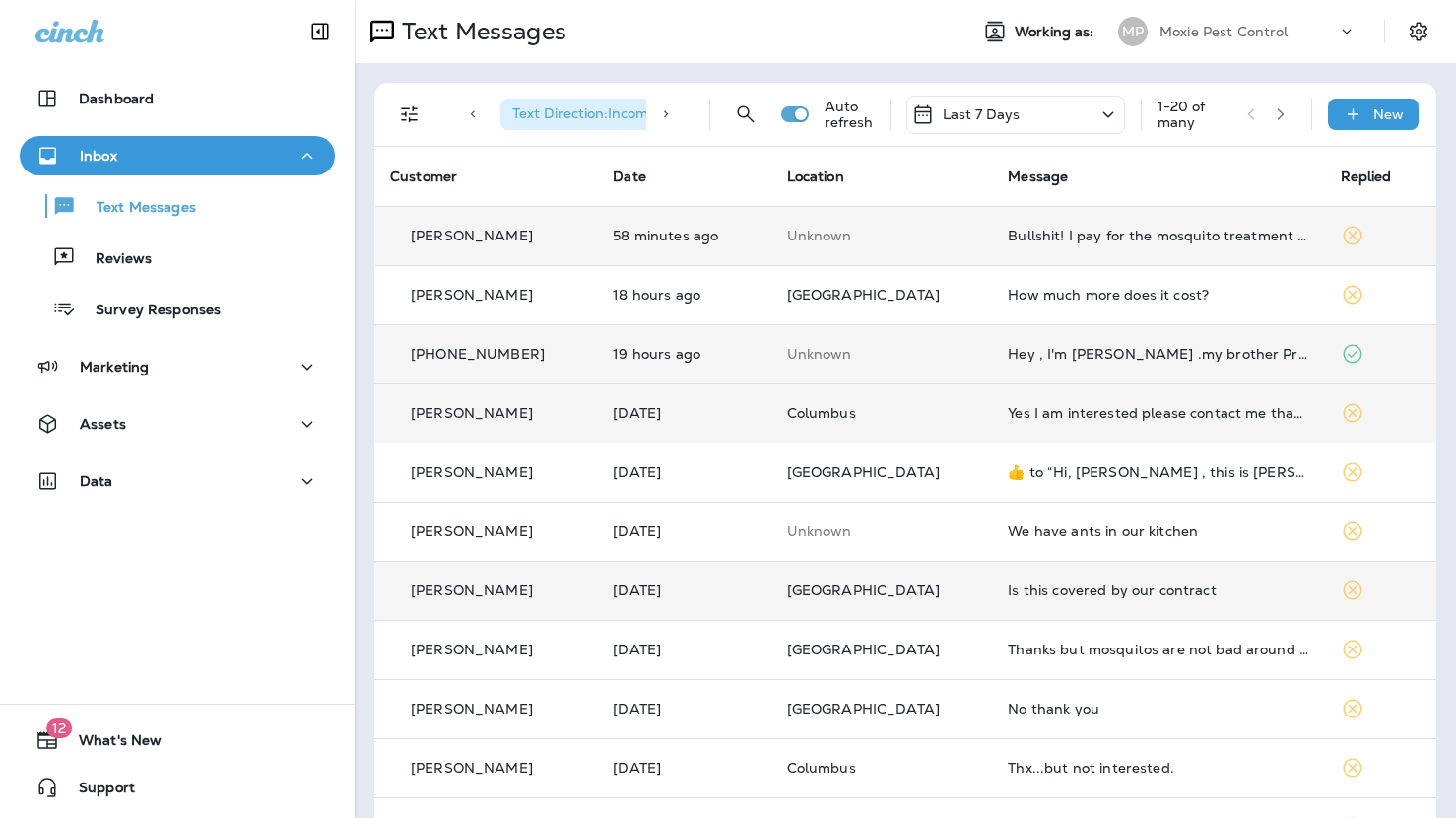 click on "Is this covered by our contract" at bounding box center (1158, 590) 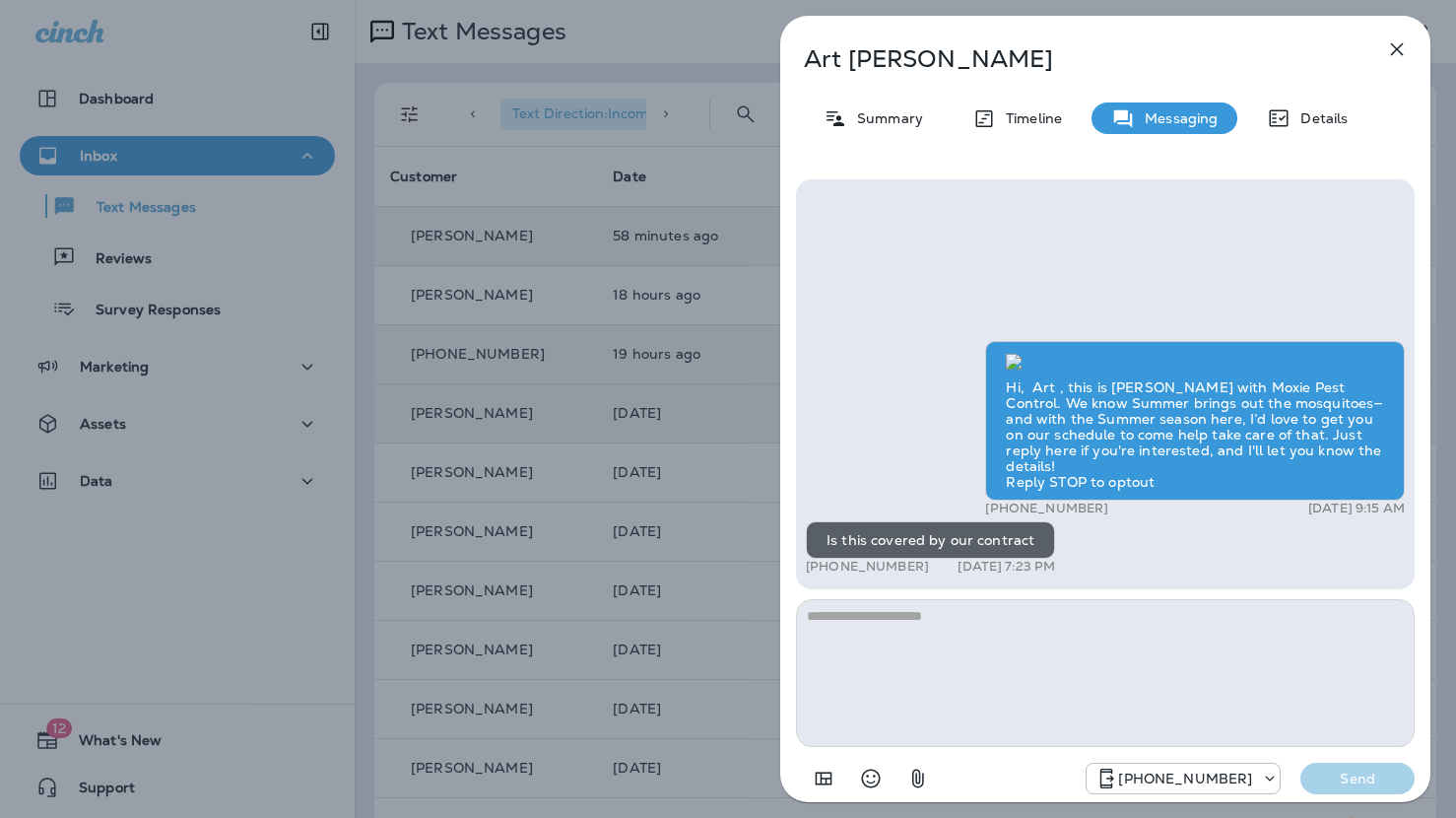 click at bounding box center (1105, 673) 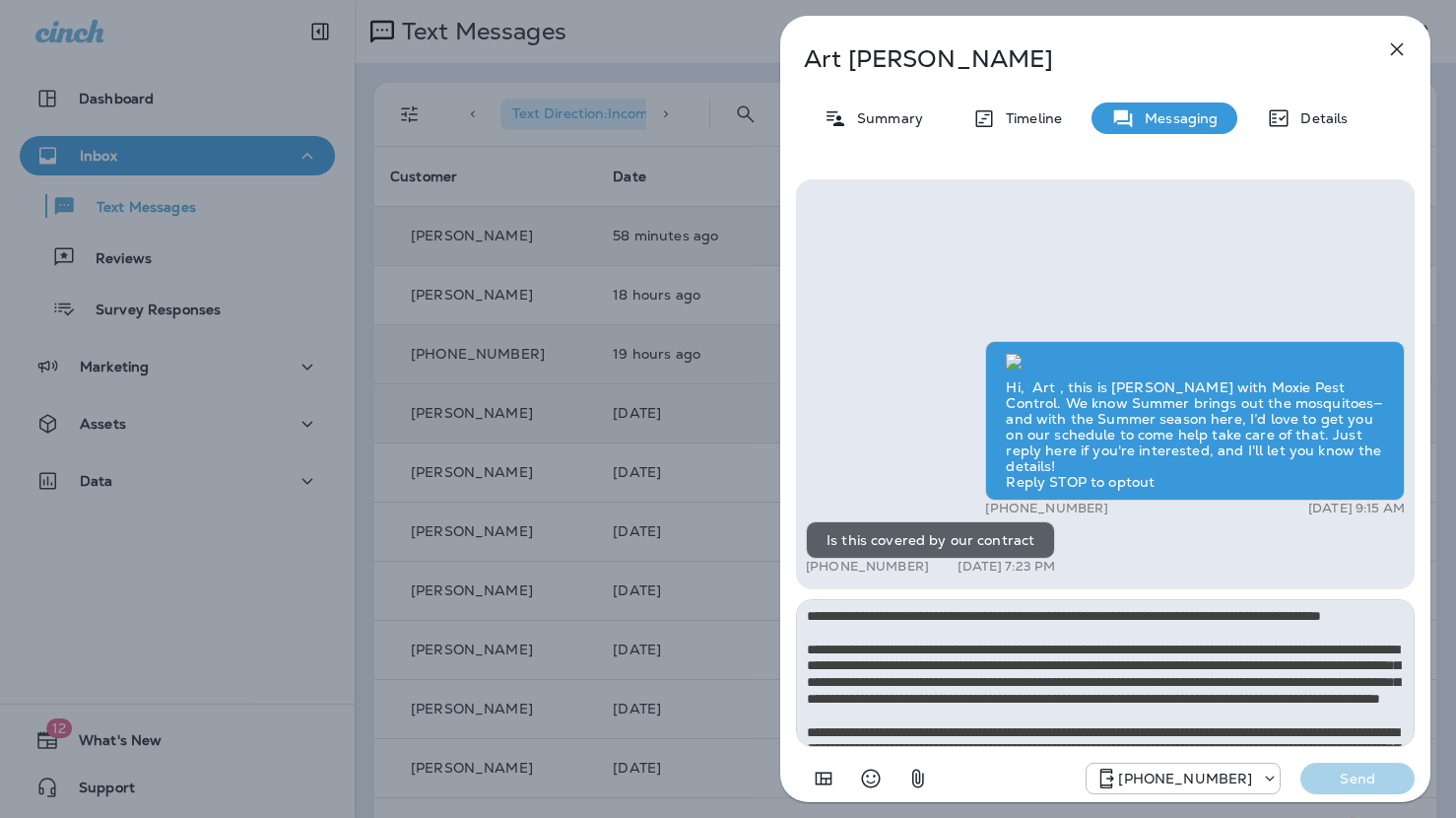 scroll, scrollTop: 110, scrollLeft: 0, axis: vertical 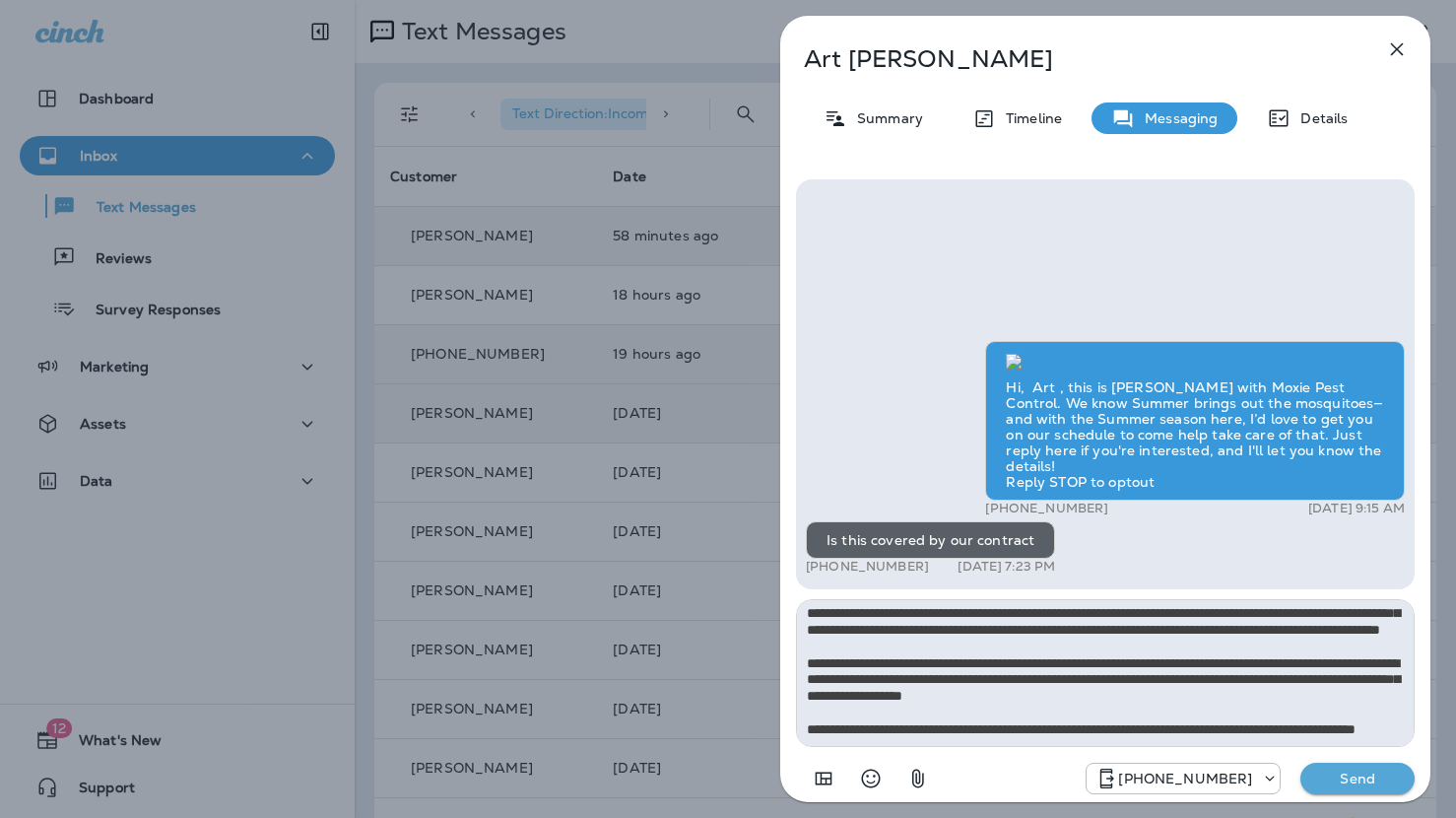 type on "**********" 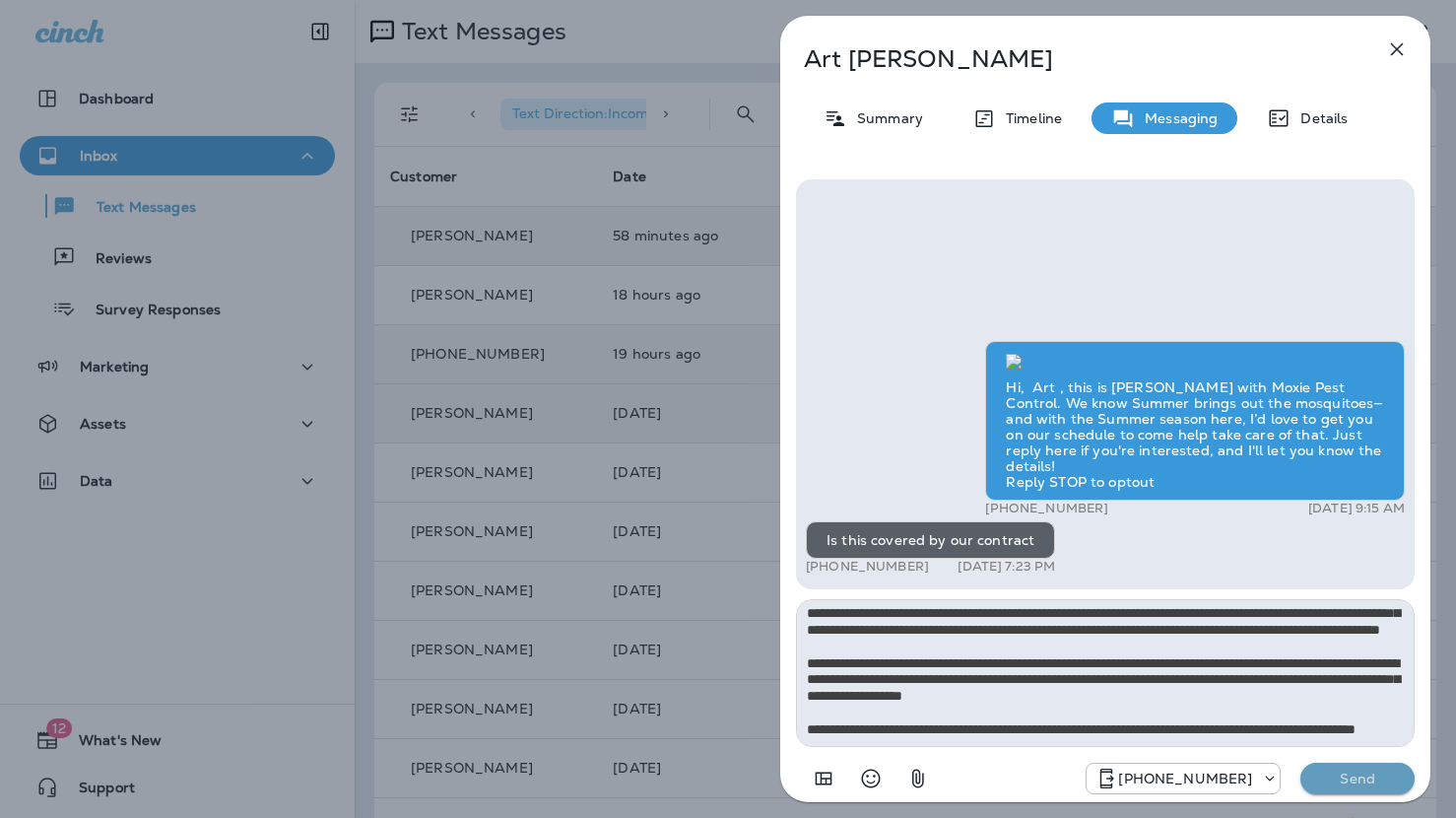 click on "Send" at bounding box center [1357, 779] 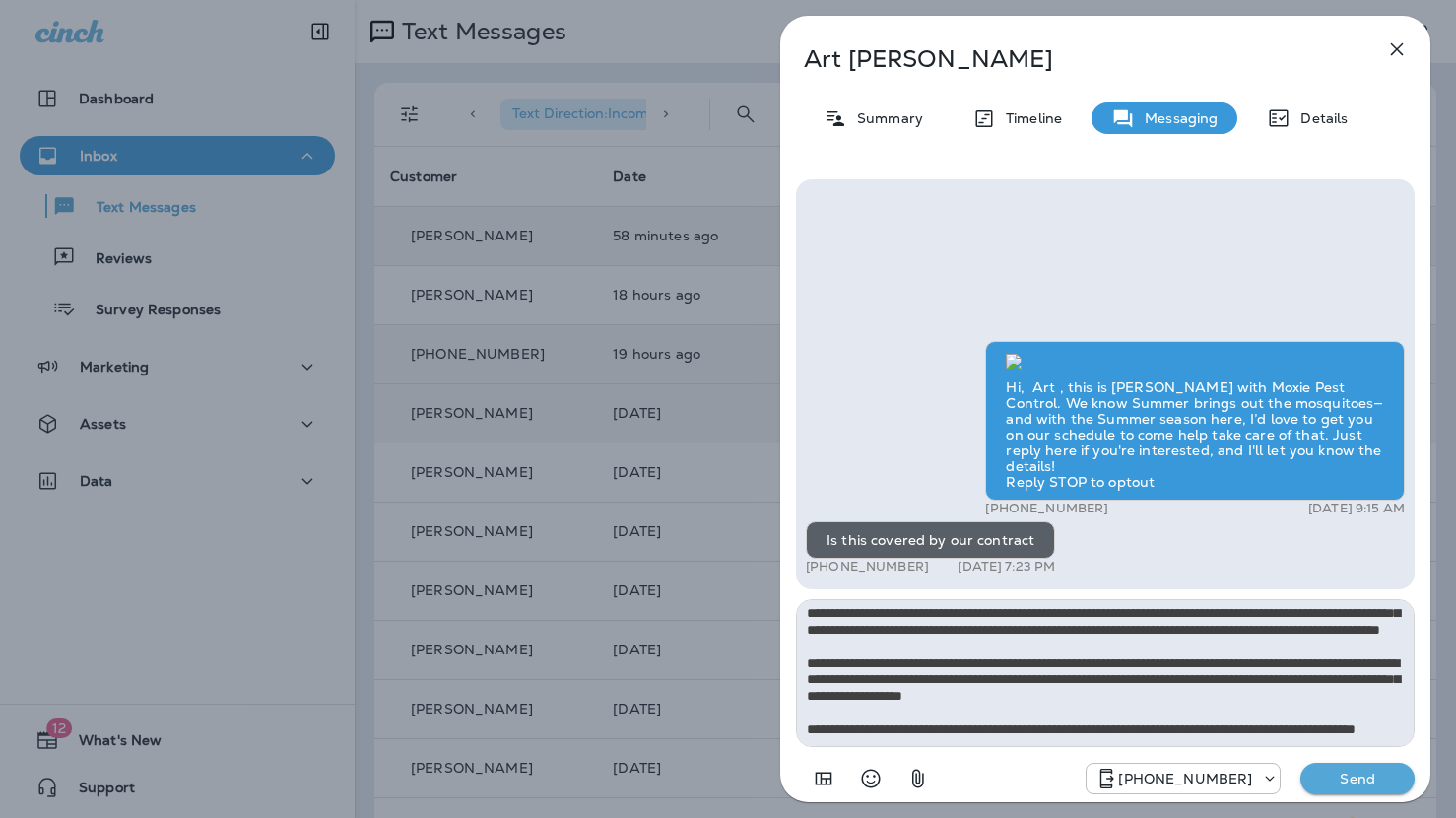 type 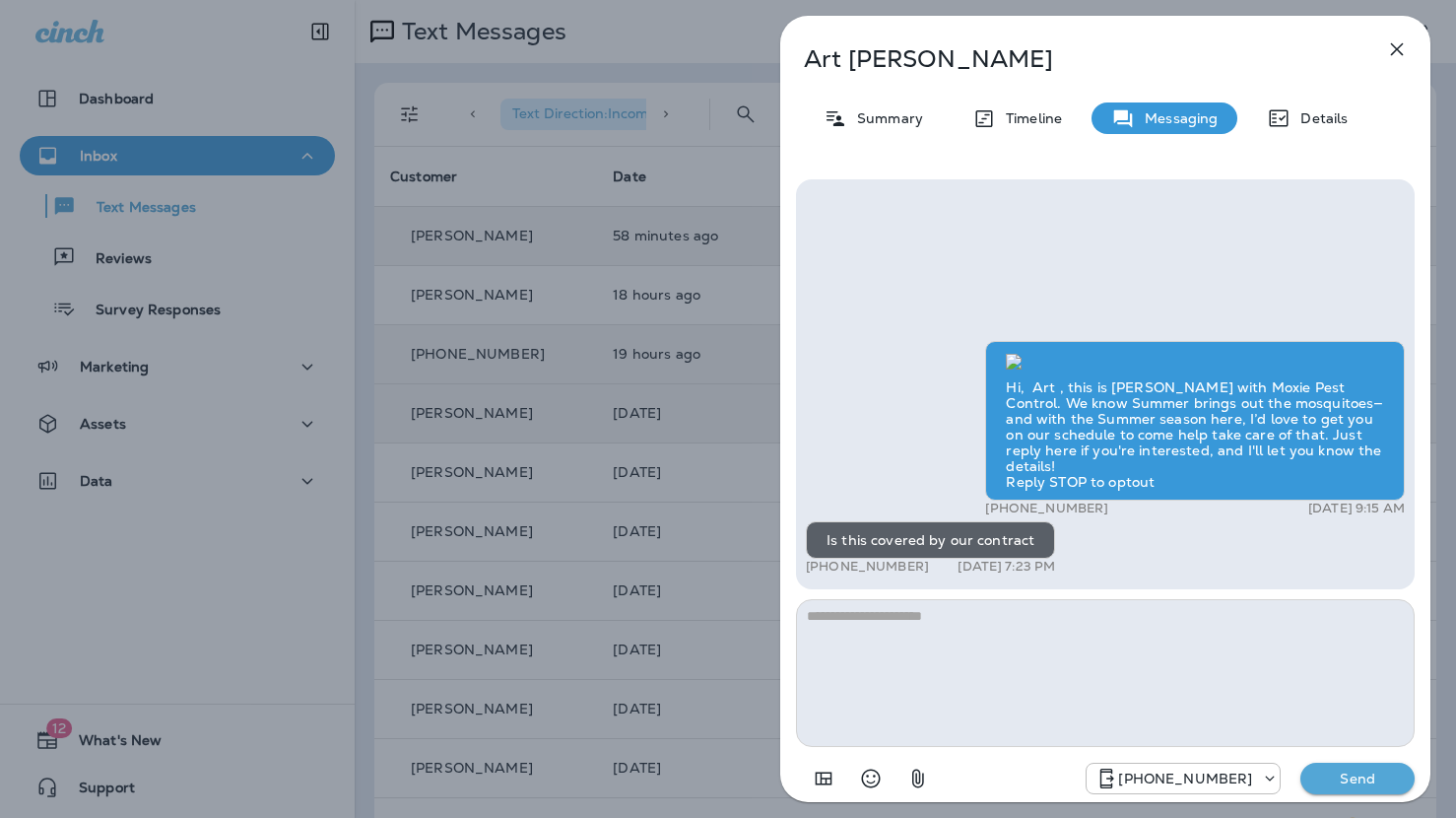 scroll, scrollTop: 0, scrollLeft: 0, axis: both 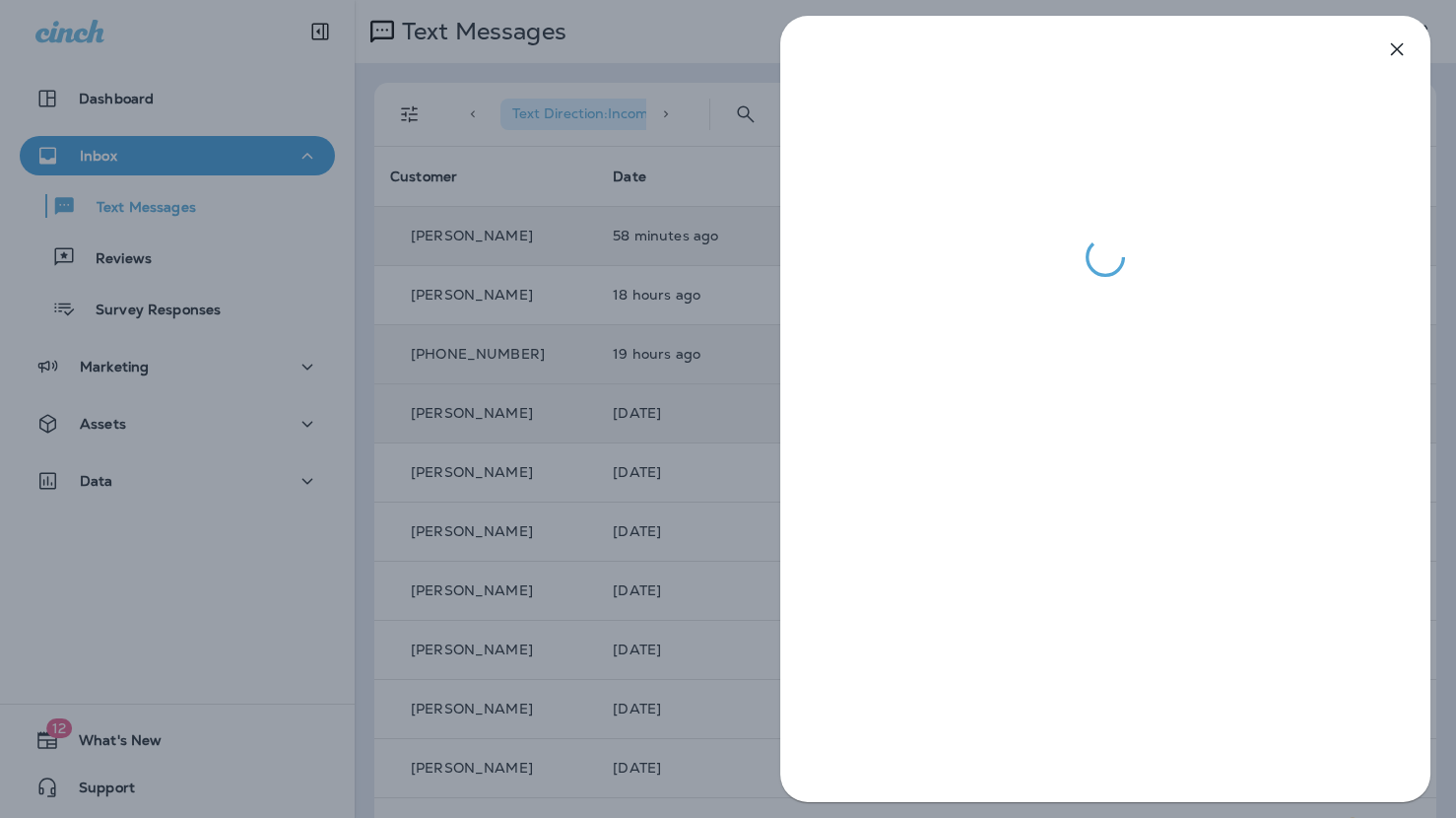 click at bounding box center [728, 409] 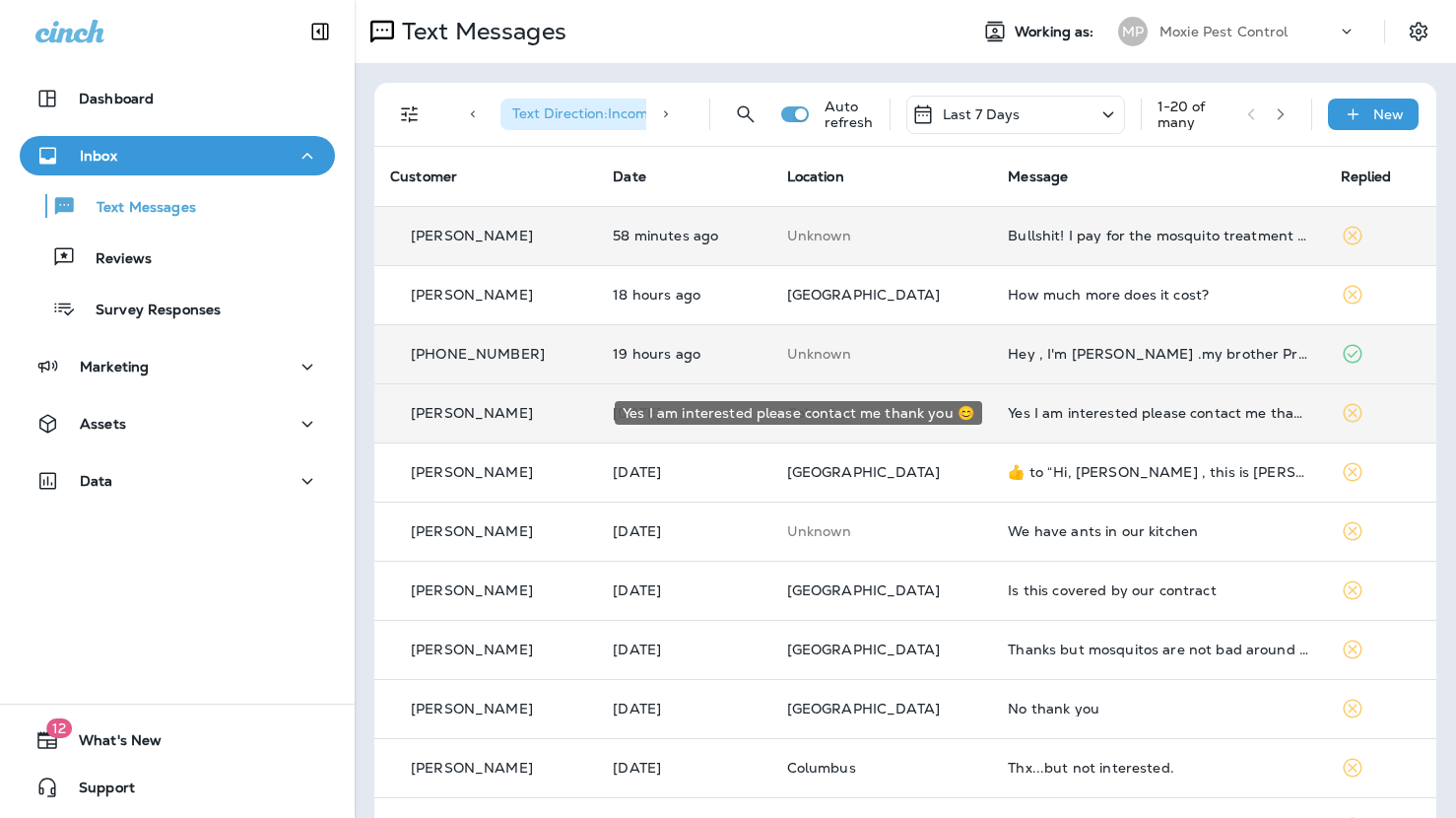 click on "Yes I am interested please contact me thank you 😊" at bounding box center [1158, 413] 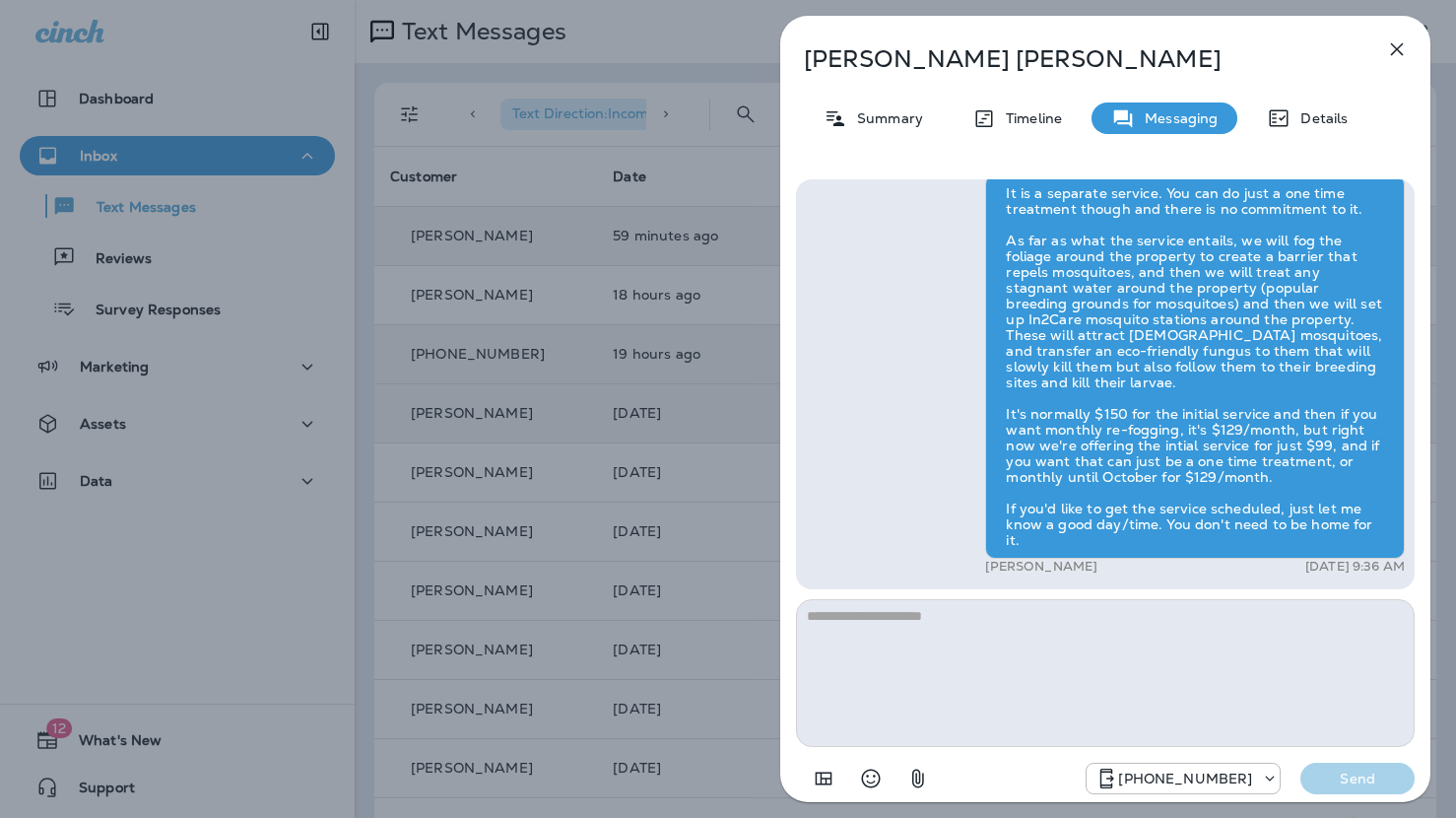 click on "[PERSON_NAME] Summary   Timeline   Messaging   Details   Hi,  [PERSON_NAME] , this is [PERSON_NAME] with Moxie Pest Control. We know Summer brings out the mosquitoes—and with the Summer season here, I’d love to get you on our schedule to come help take care of that. Just reply here if you're interested, and I'll let you know the details!
Reply STOP to optout +18174823792 [DATE] 10:24 AM Yes I am interested please contact me thank you 😊  +1 (937) 604-5973 [DATE] 6:17 AM [PERSON_NAME] [DATE] 9:36 AM [PHONE_NUMBER] Send" at bounding box center [728, 409] 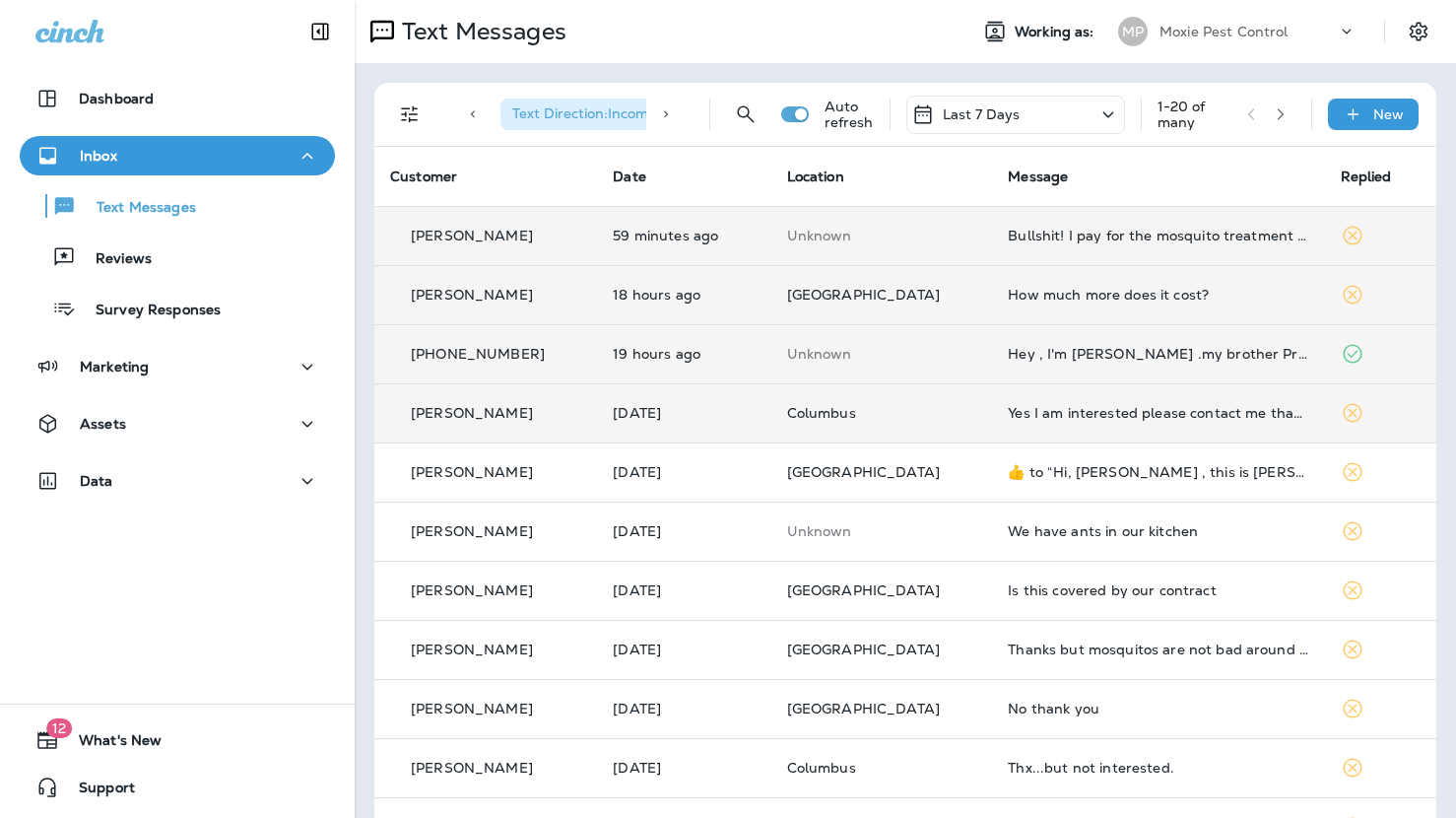 click on "How much more does it cost?" at bounding box center [1158, 295] 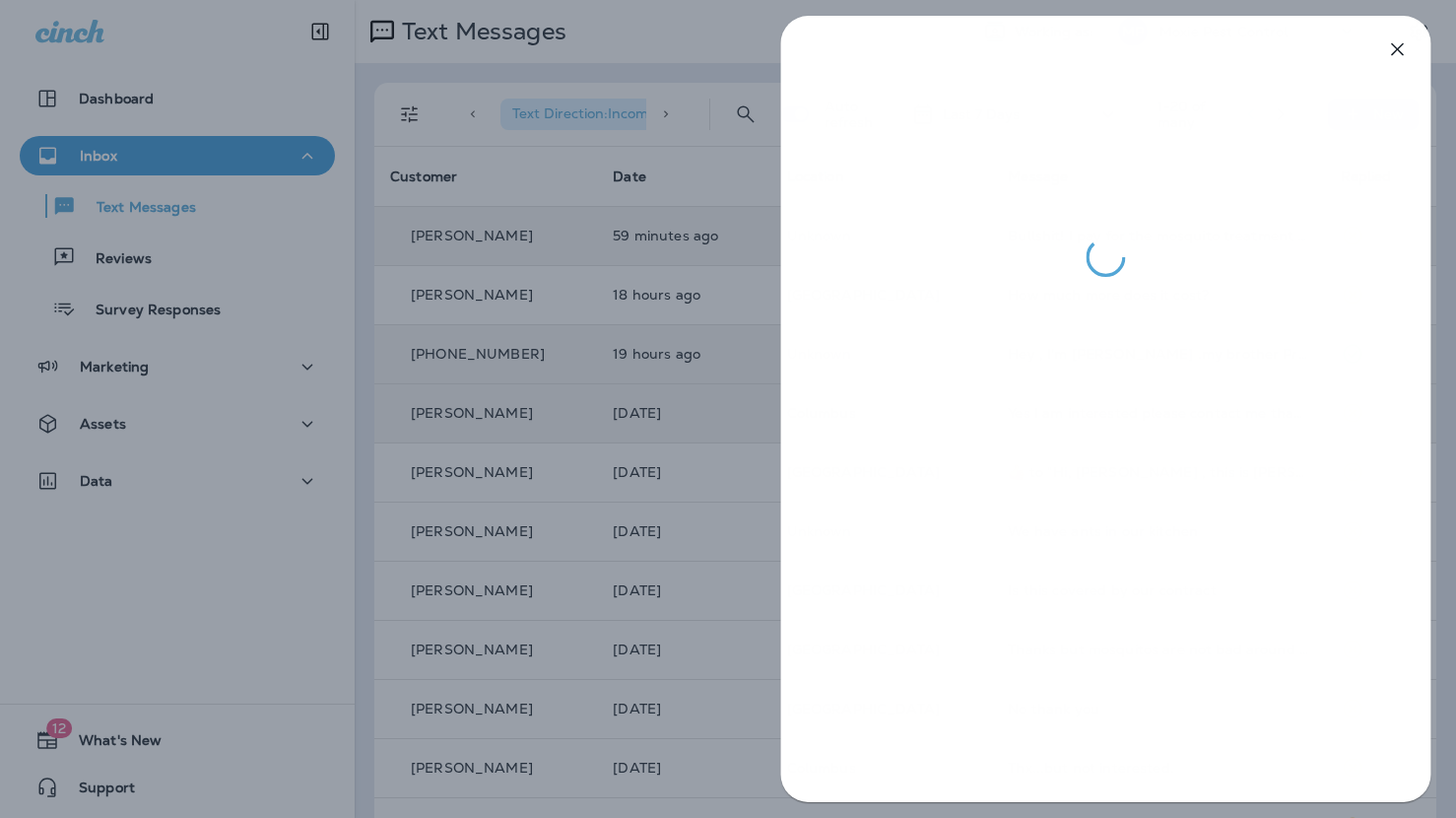 click at bounding box center (728, 409) 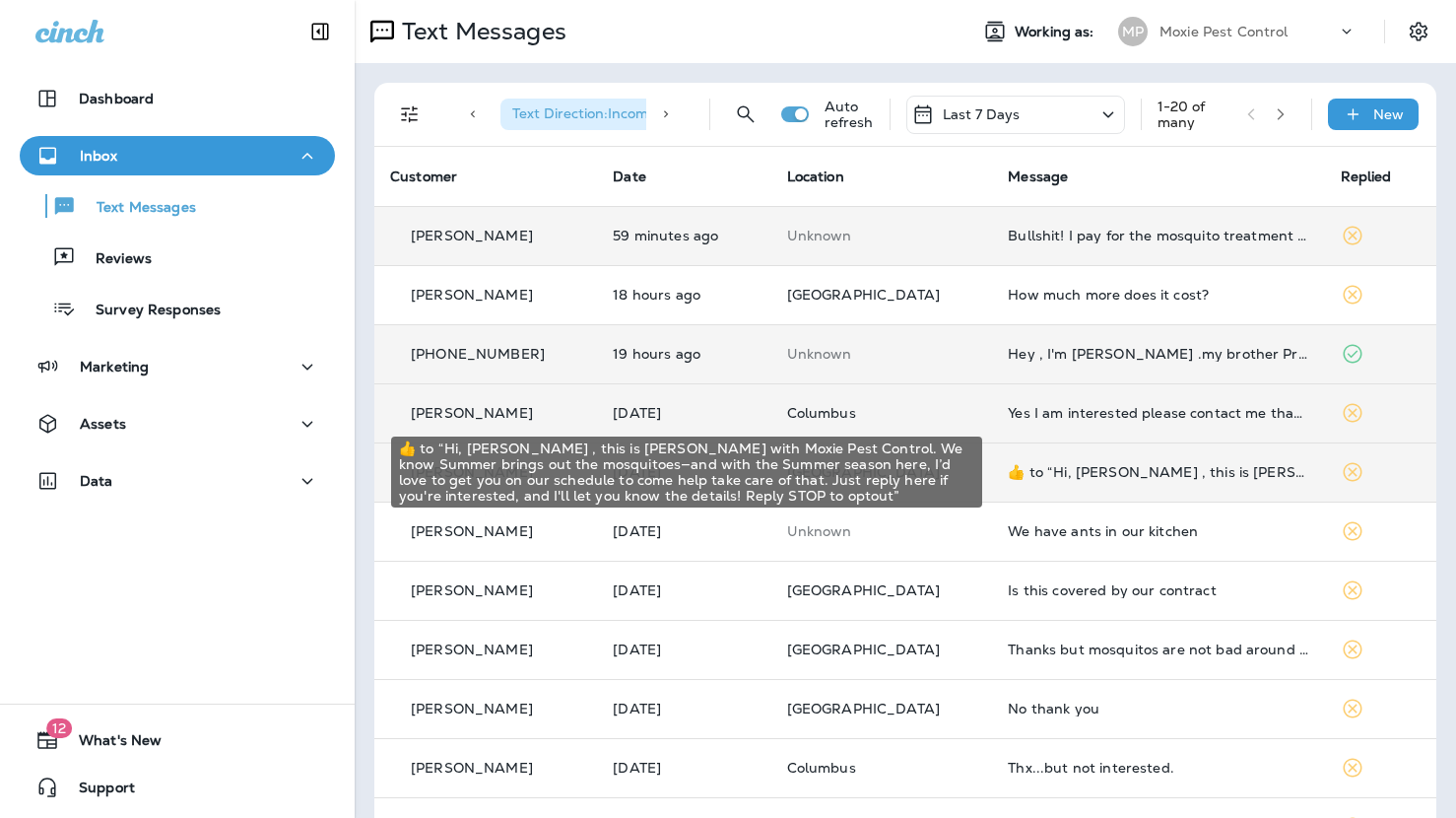 click on "​👍​ to “ Hi,  [PERSON_NAME] , this is [PERSON_NAME] with Moxie Pest Control. We know Summer brings out the mosquitoes—and with the Summer season here, I’d love to get you on our schedule to come help take care of that. Just reply here if you're interested, and I'll let you know the details!
Reply STOP to optout ”" at bounding box center (1158, 472) 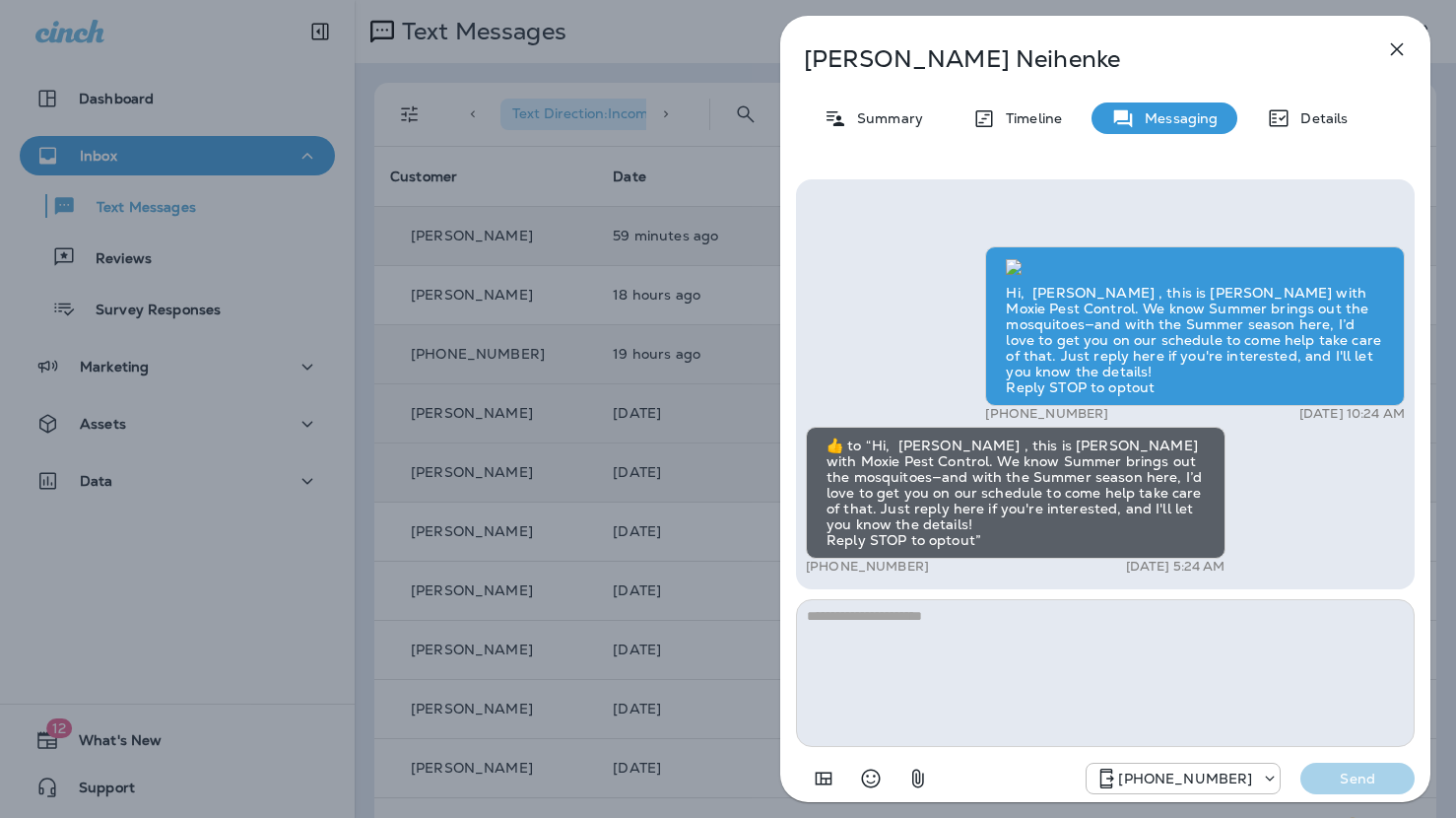 click at bounding box center (1105, 673) 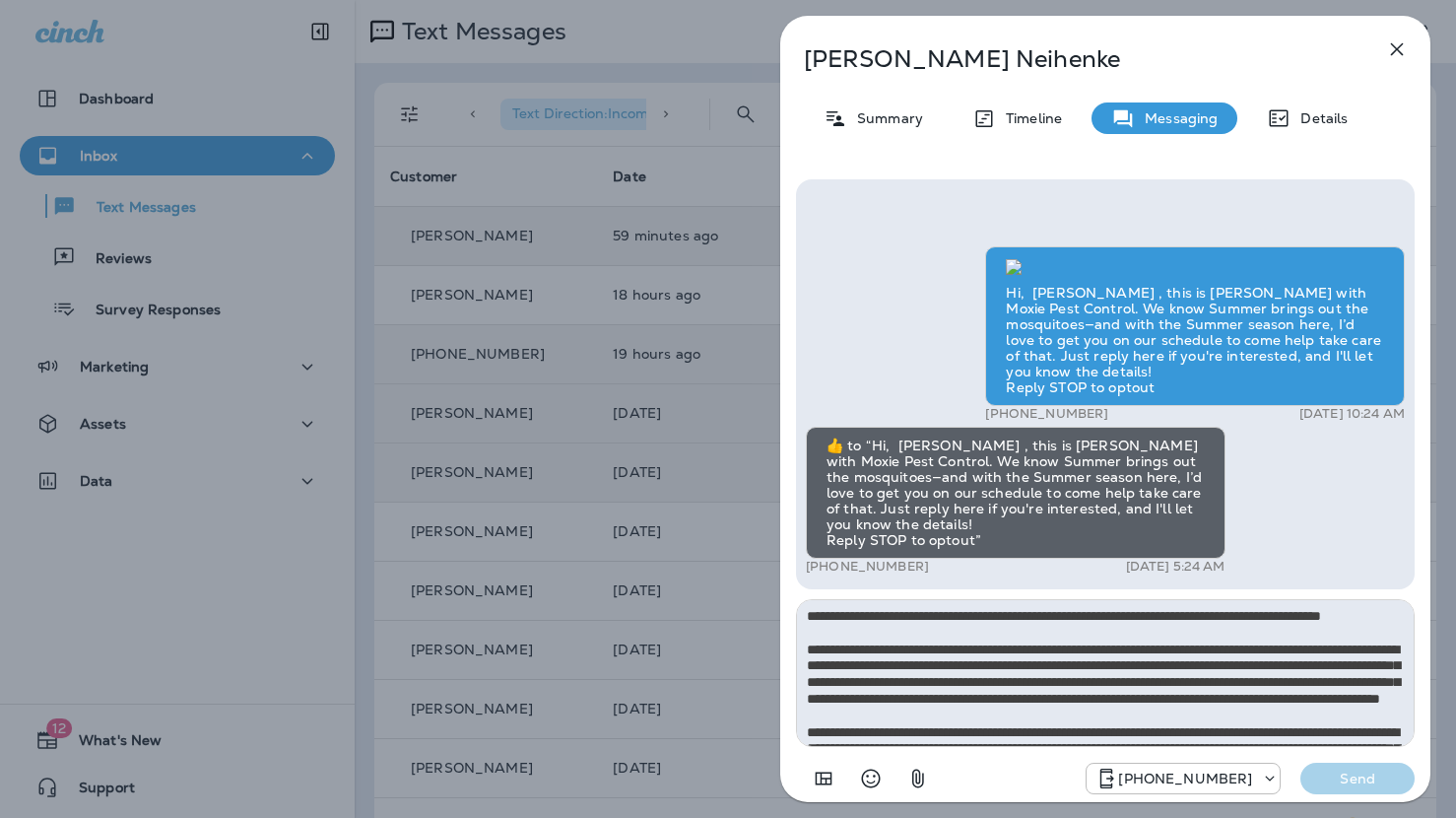 scroll, scrollTop: 110, scrollLeft: 0, axis: vertical 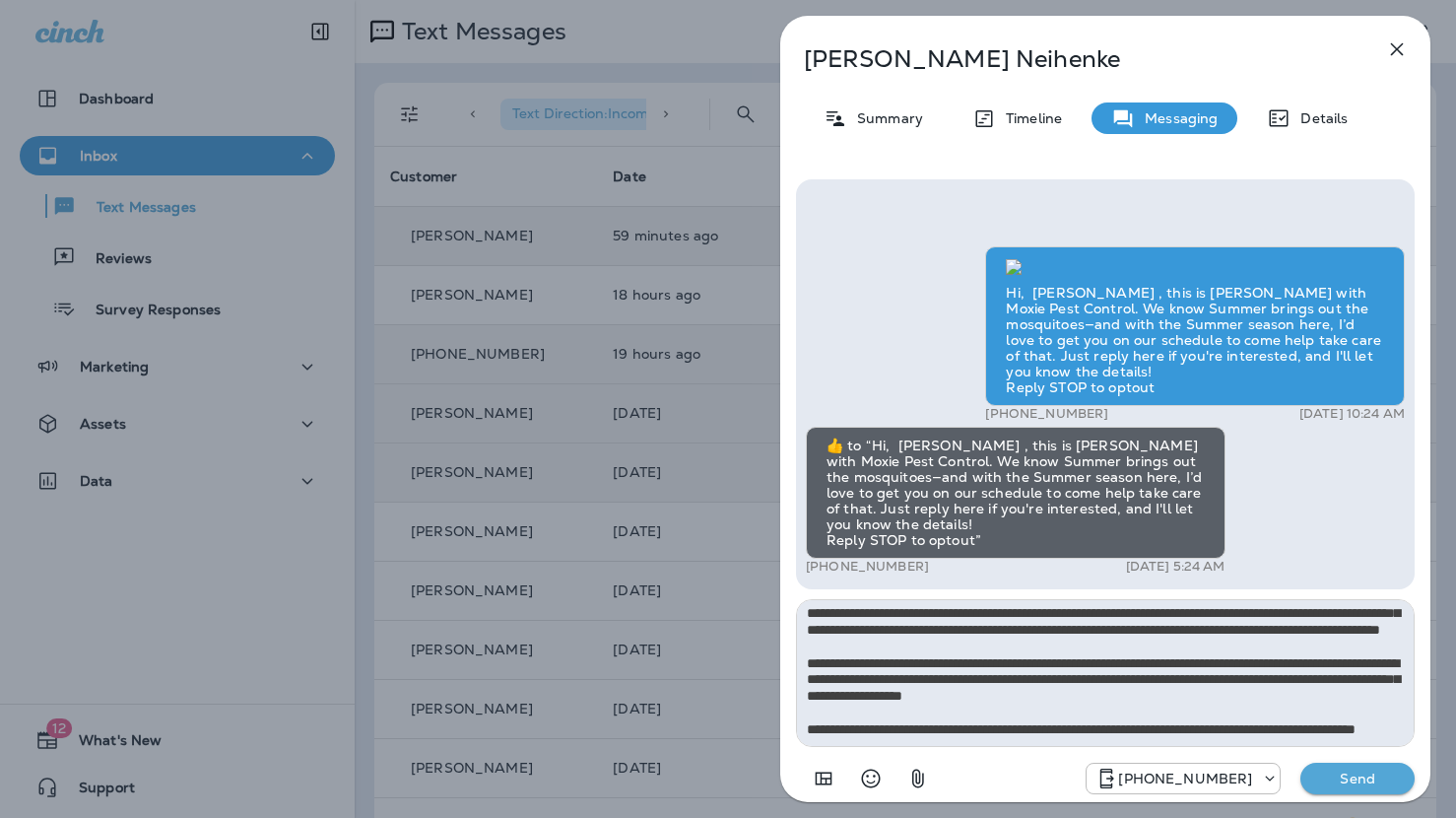 type on "**********" 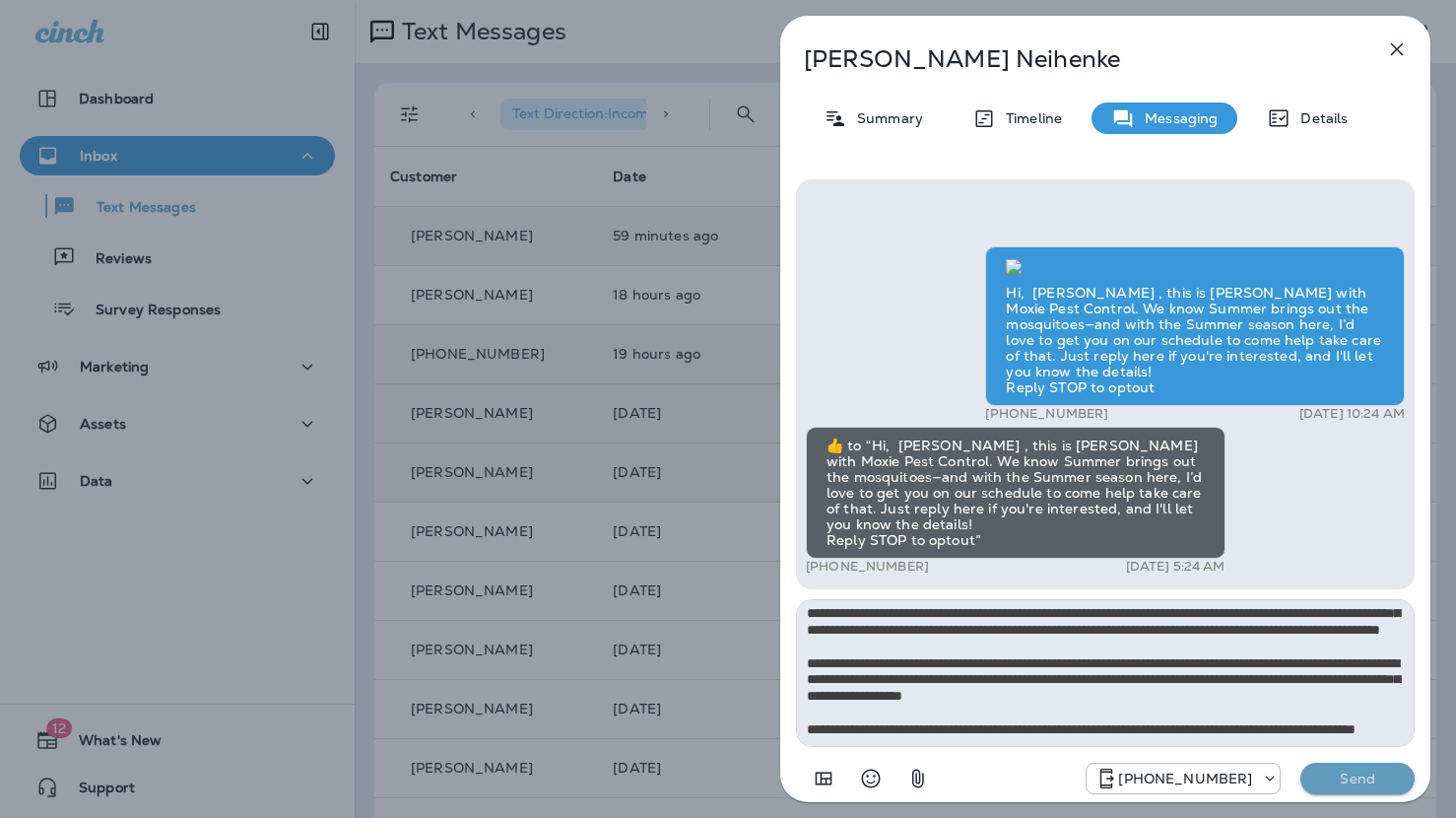 click on "Send" at bounding box center [1357, 779] 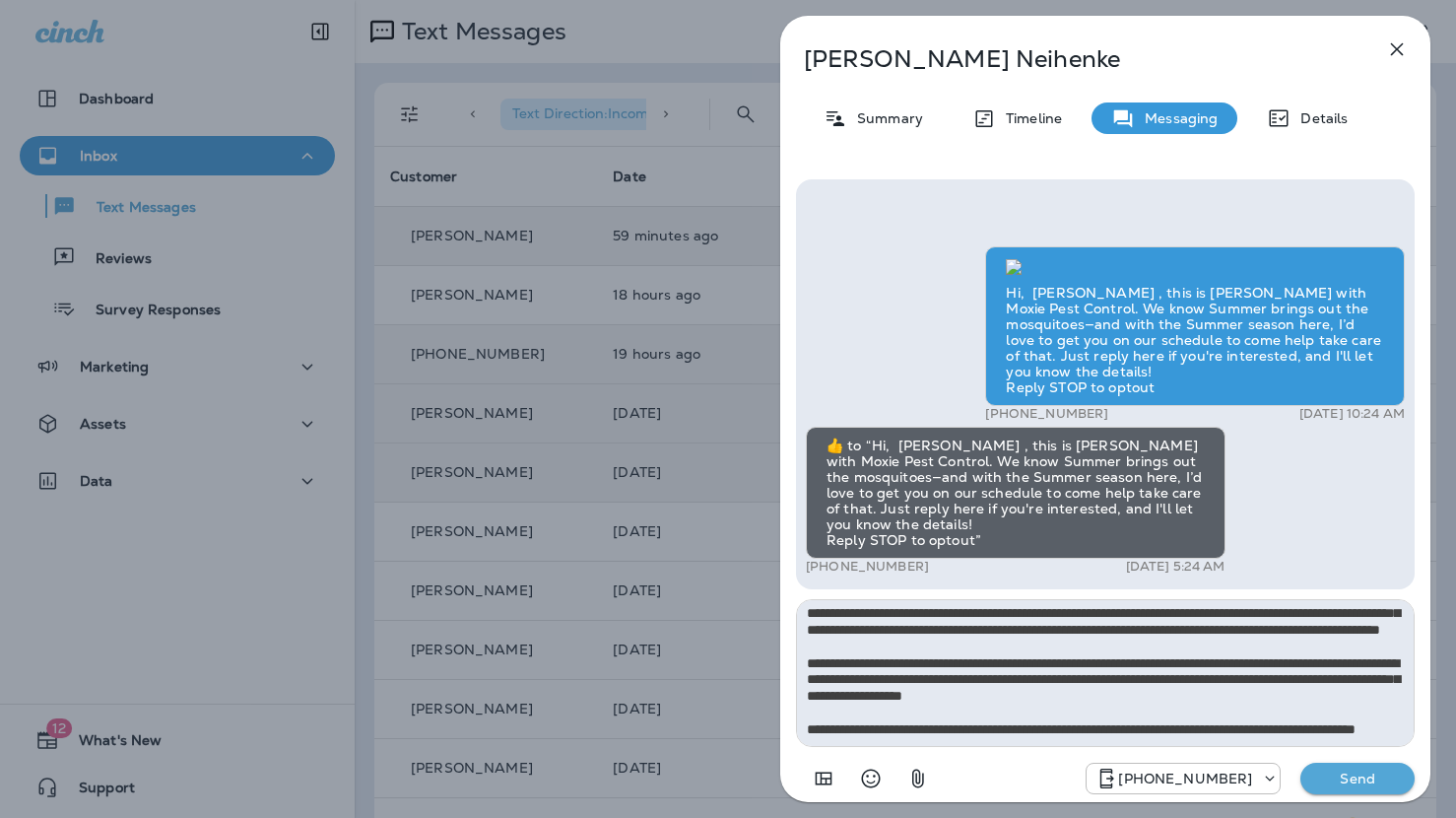 type 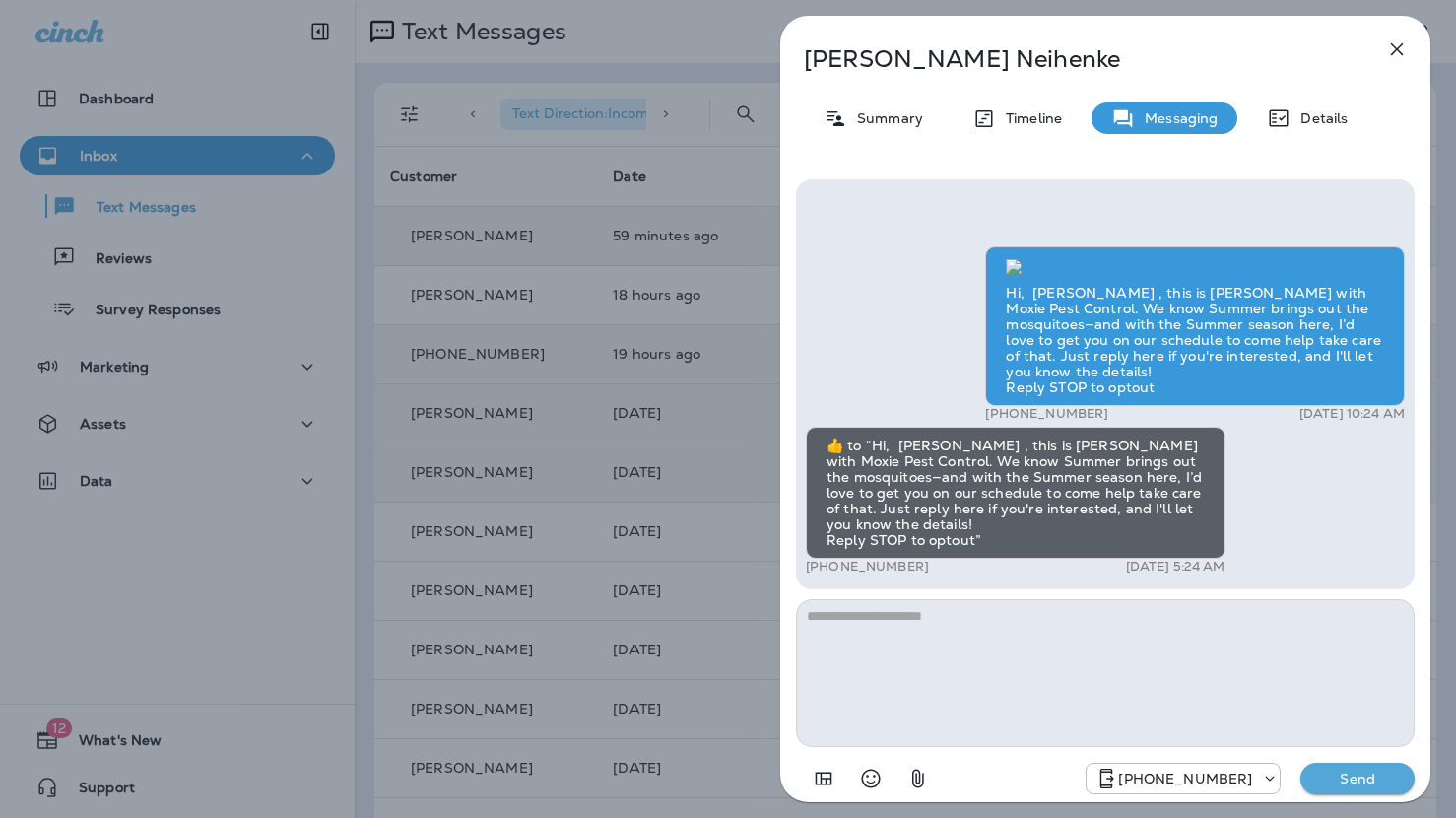 scroll, scrollTop: 0, scrollLeft: 0, axis: both 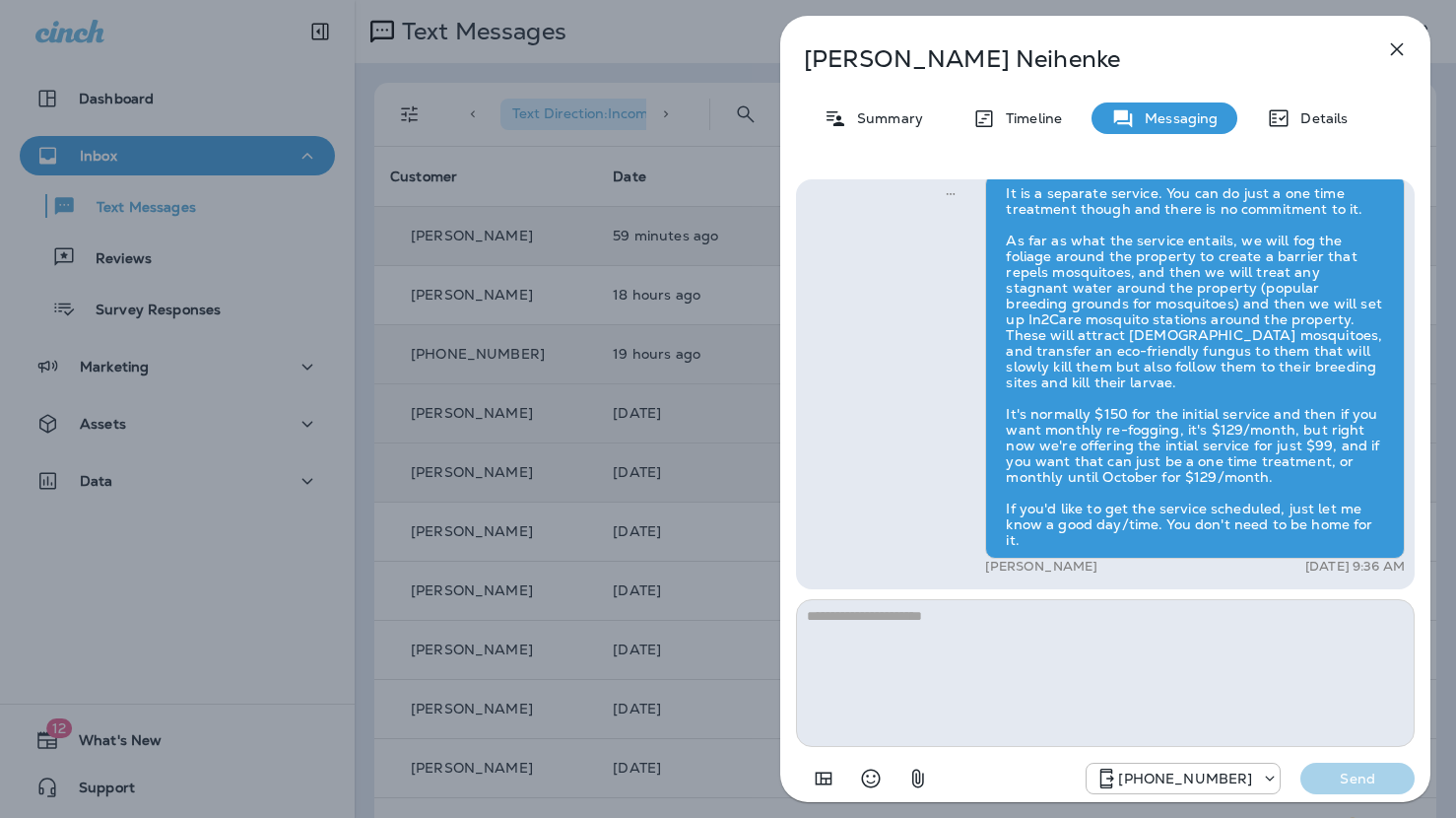 click on "[PERSON_NAME] Summary   Timeline   Messaging   Details   Hi,  [PERSON_NAME] , this is [PERSON_NAME] with Moxie Pest Control. We know Summer brings out the mosquitoes—and with the Summer season here, I’d love to get you on our schedule to come help take care of that. Just reply here if you're interested, and I'll let you know the details!
Reply STOP to optout +18174823792 [DATE] 10:24 AM  ​👍​ to “ Hi,  [PERSON_NAME] , this is [PERSON_NAME] with Moxie Pest Control. We know Summer brings out the mosquitoes—and with the Summer season here, I’d love to get you on our schedule to come help take care of that. Just reply here if you're interested, and I'll let you know the details!
Reply STOP to optout ”  +1 (724) 317-3817 [DATE] 5:24 AM   [PERSON_NAME] [DATE] 9:36 AM [PHONE_NUMBER] Send" at bounding box center [728, 409] 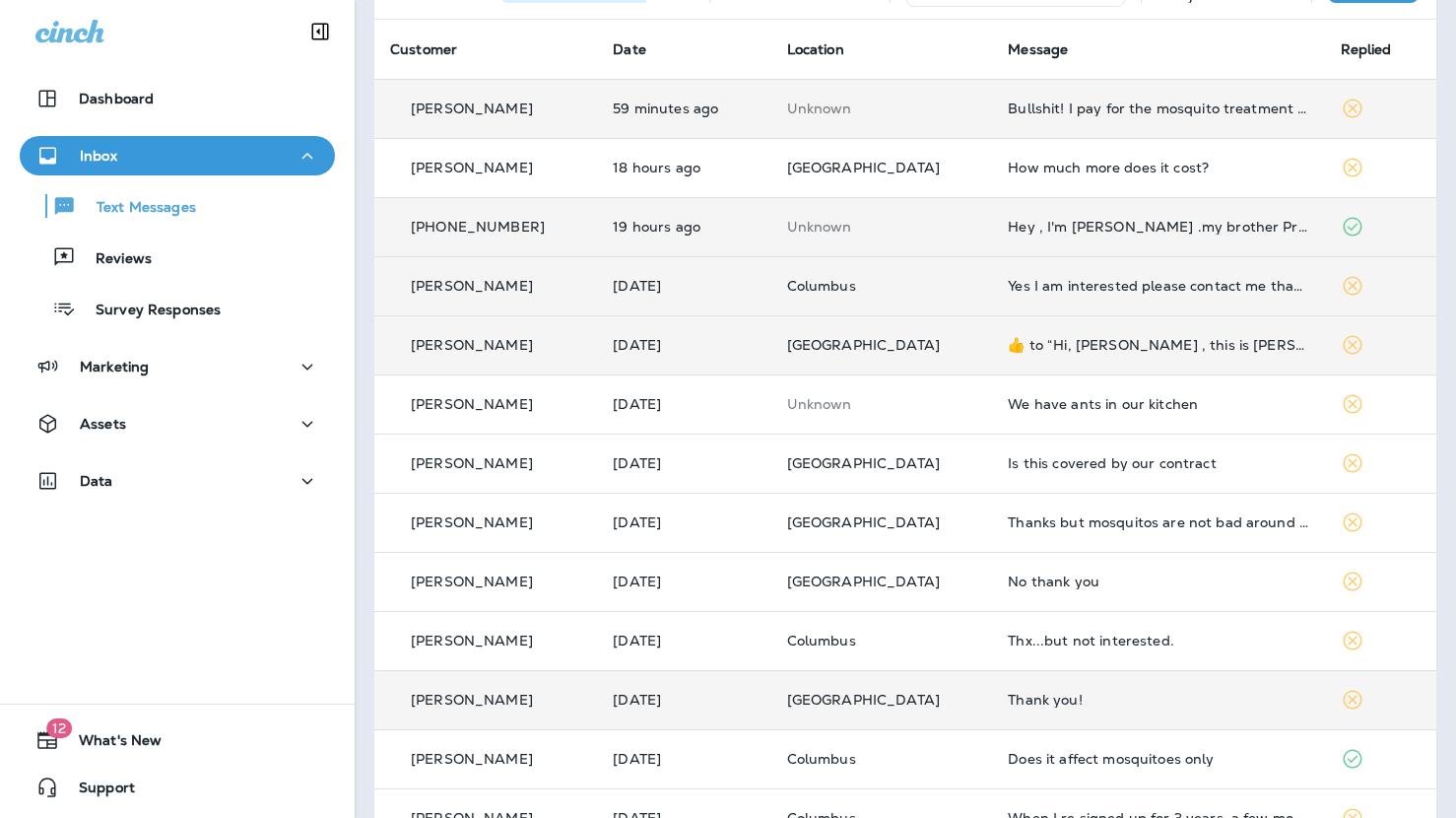 scroll, scrollTop: 148, scrollLeft: 0, axis: vertical 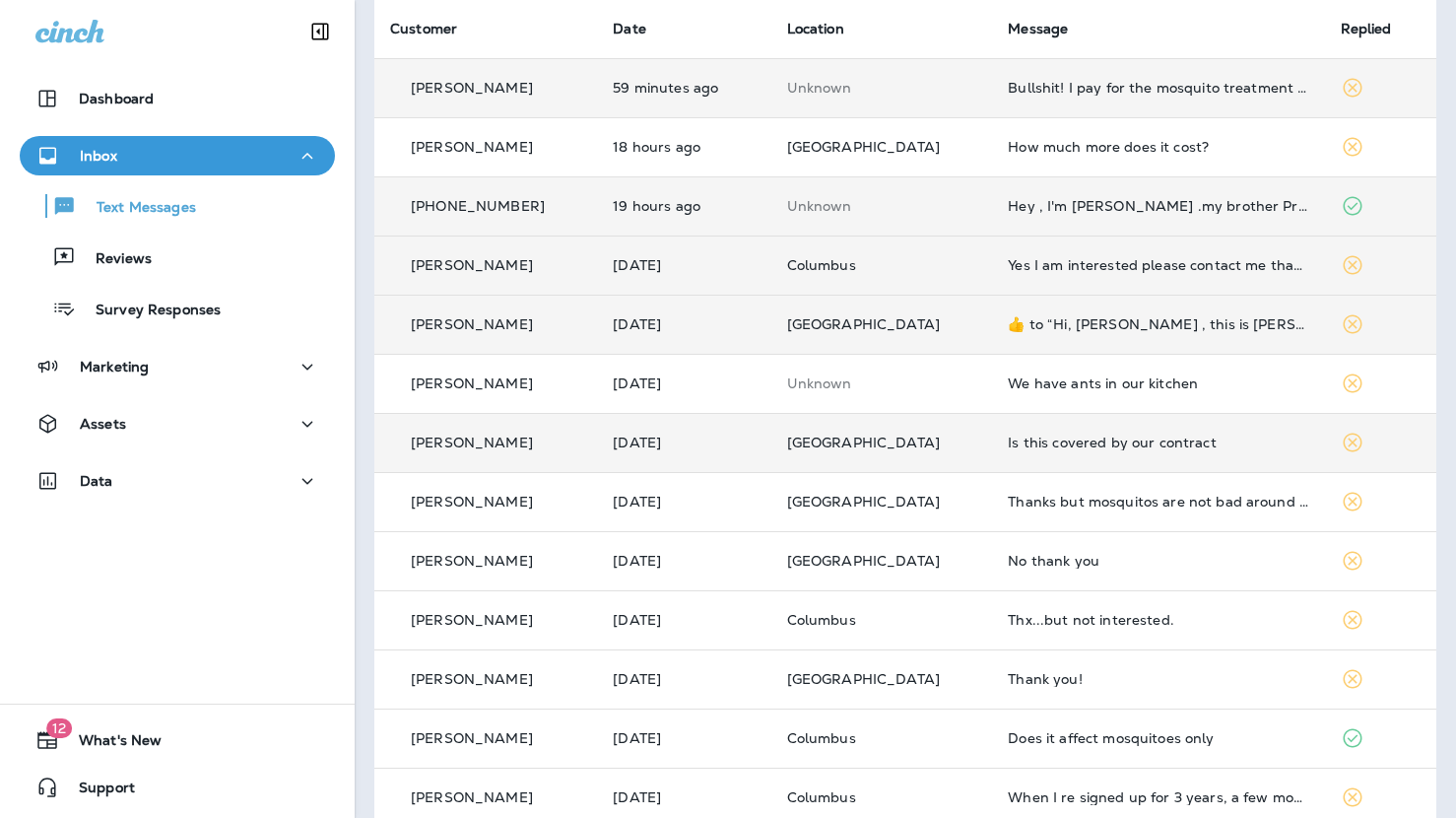 click on "Is this covered by our contract" at bounding box center (1158, 443) 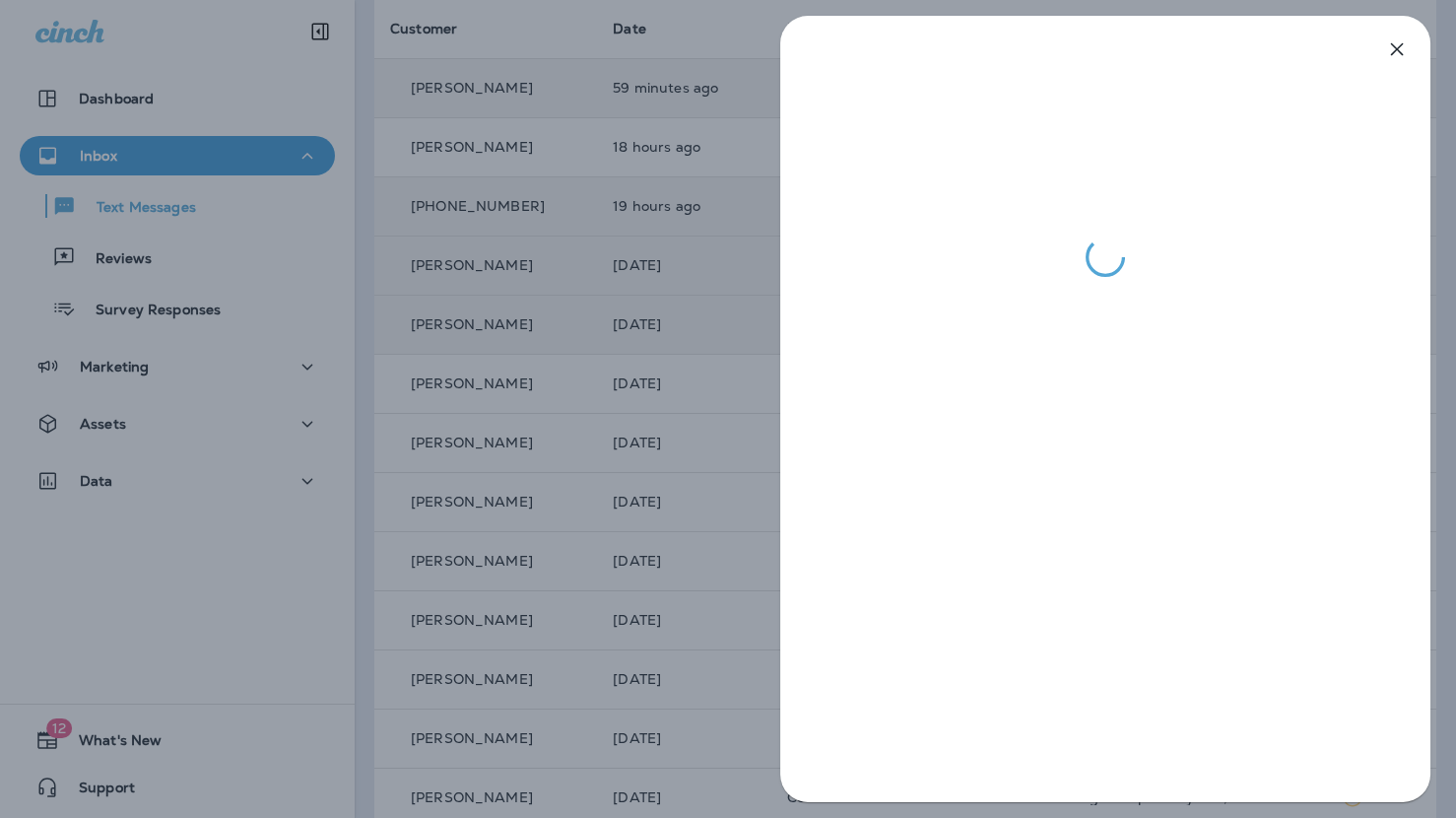 click at bounding box center (728, 409) 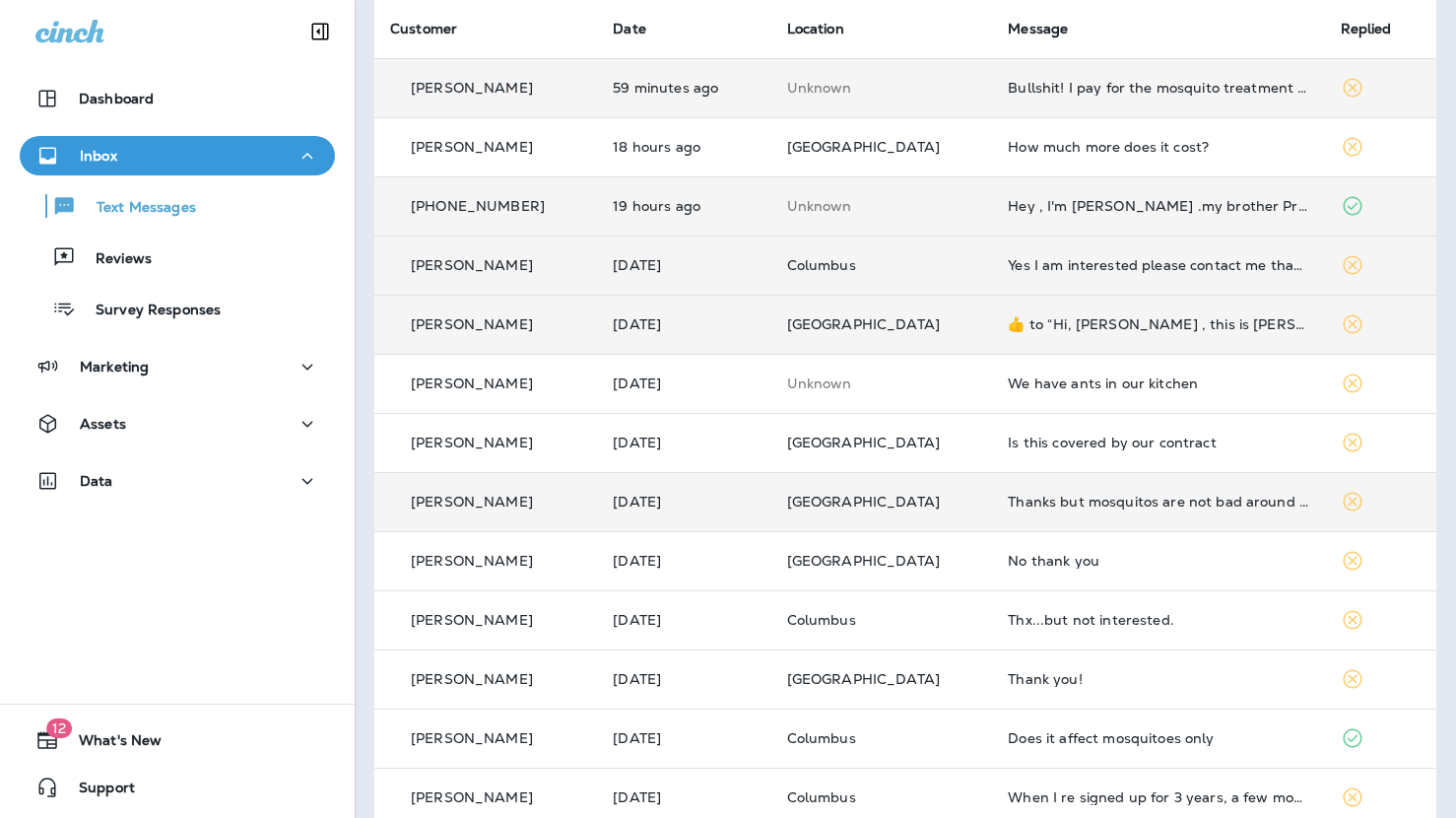 click on "Thanks but mosquitos are not bad around our house." at bounding box center (1158, 502) 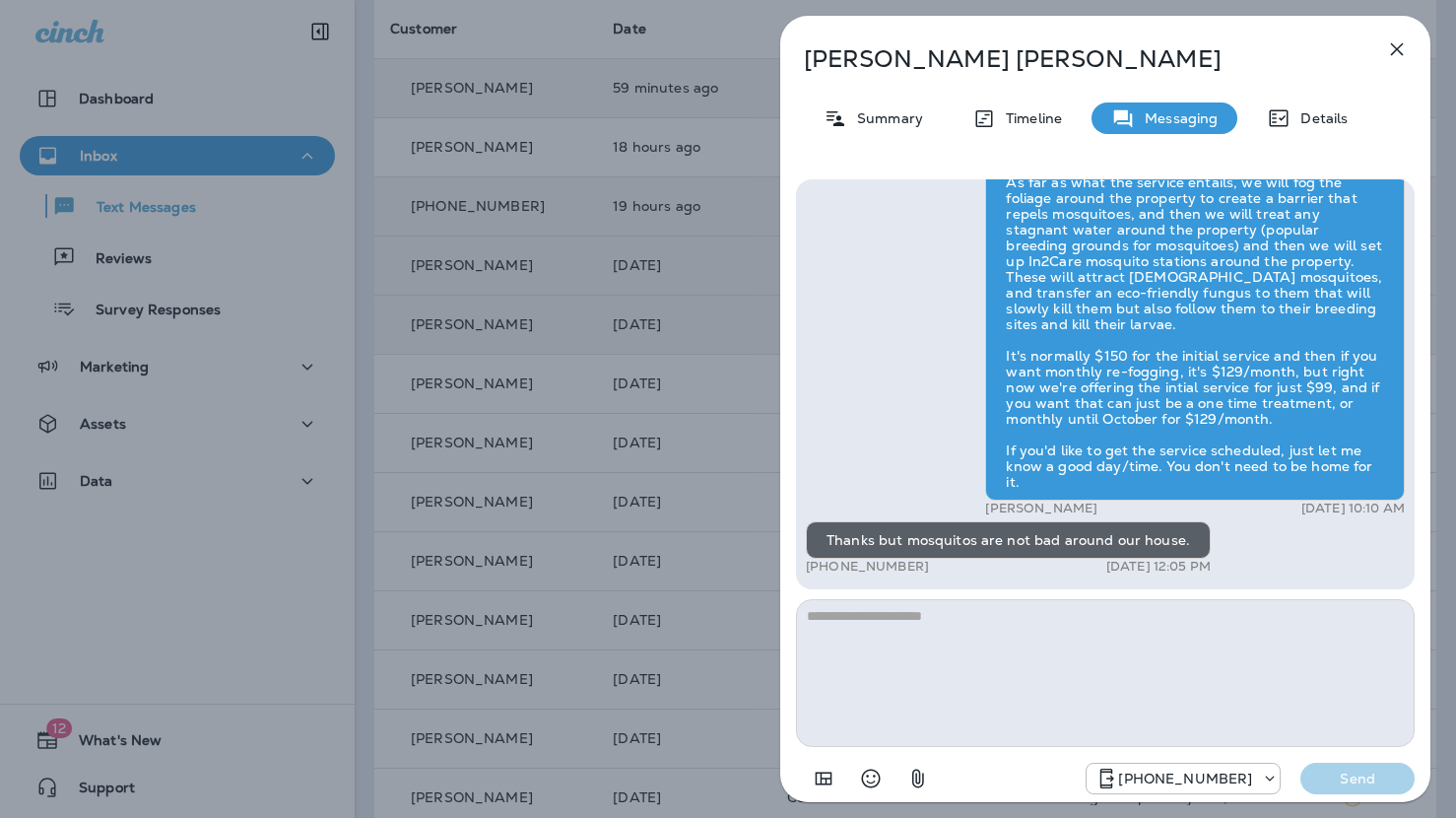 click on "[PERSON_NAME] Summary   Timeline   Messaging   Details   Hi,  [PERSON_NAME] , this is [PERSON_NAME] with Moxie Pest Control. We know Summer brings out the mosquitoes—and with the Summer season here, I’d love to get you on our schedule to come help take care of that. Just reply here if you're interested, and I'll let you know the details!
Reply STOP to optout +18174823792 [DATE] 9:11 AM What's the cost?  +1 (937) 271-8588 [DATE] 9:19 AM [PERSON_NAME] [DATE] 10:10 AM Thanks but mosquitos are not bad around our house.  +1 (937) 271-8588 [DATE] 12:05 PM [PHONE_NUMBER] Send" at bounding box center (728, 409) 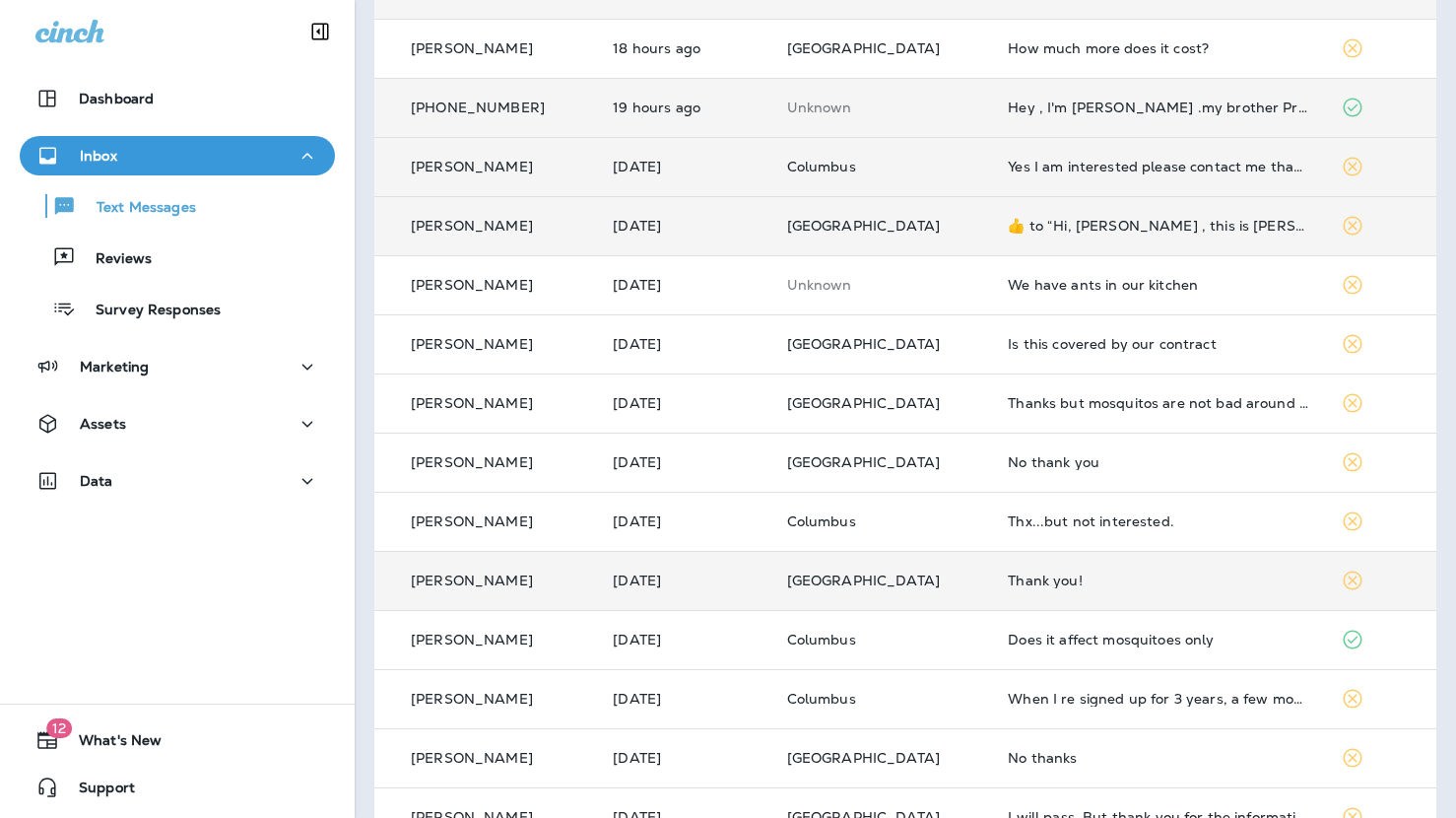 scroll, scrollTop: 253, scrollLeft: 0, axis: vertical 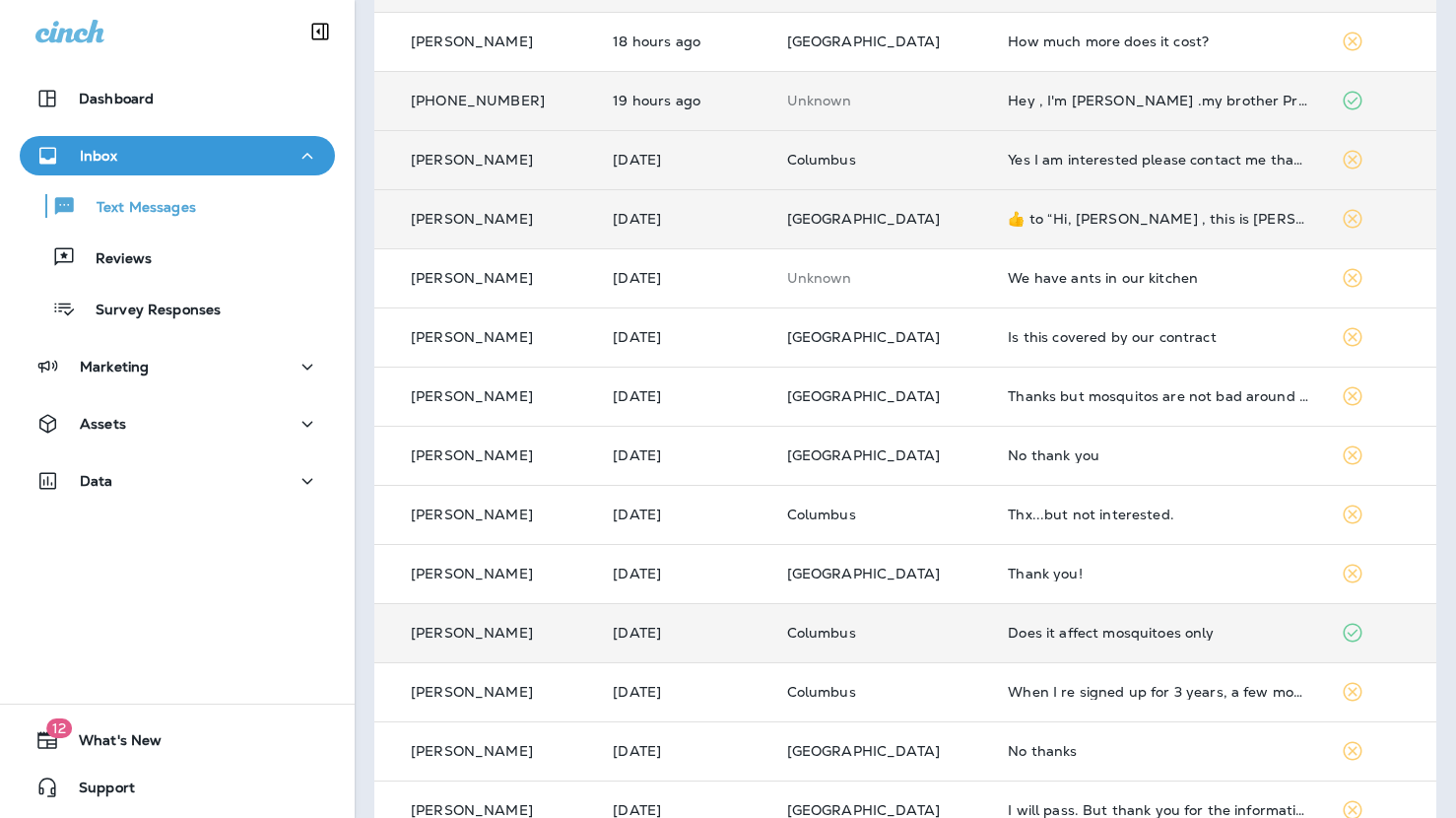click on "Does it affect mosquitoes only" at bounding box center (1158, 633) 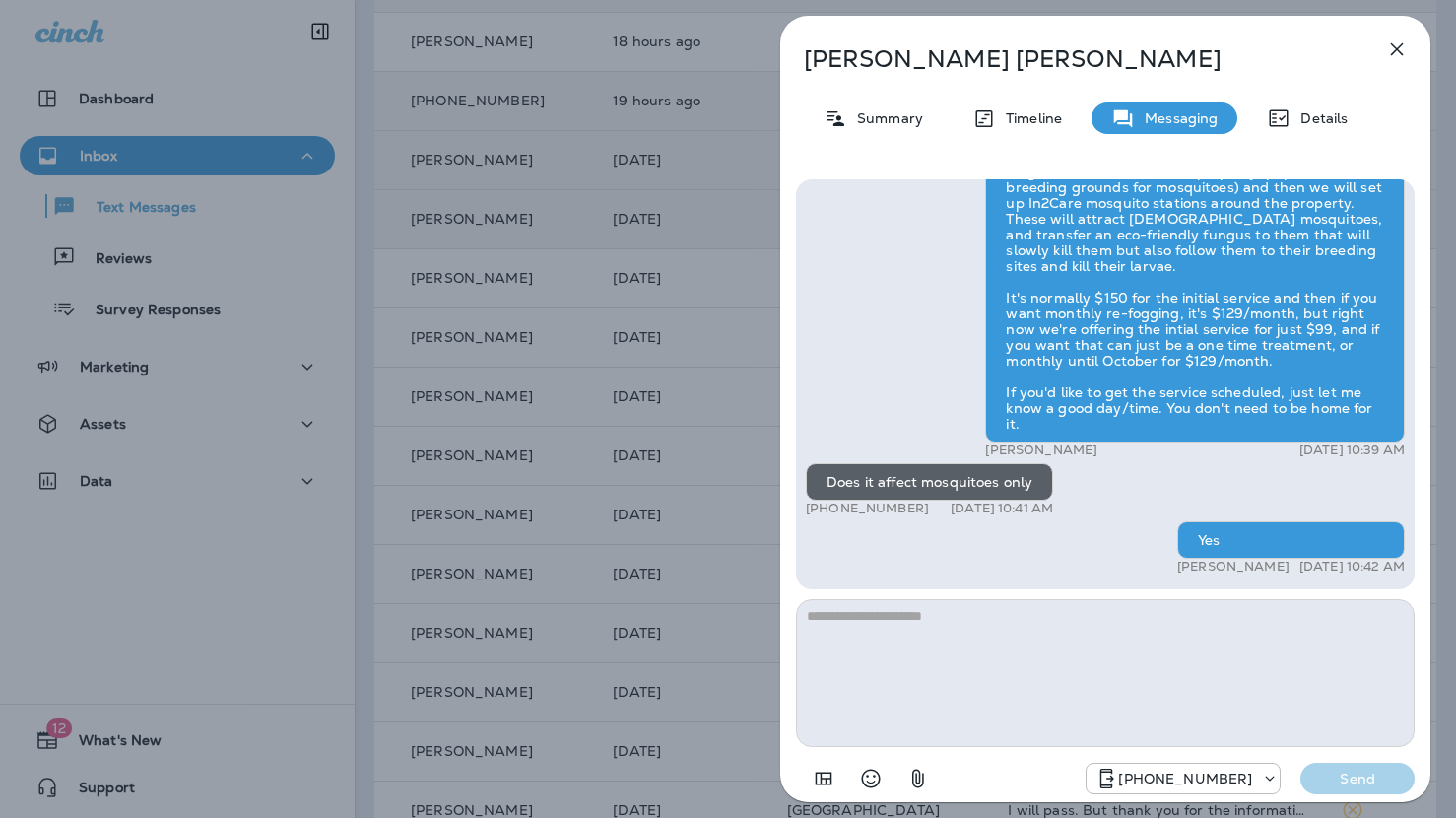 click on "[PERSON_NAME] Summary   Timeline   Messaging   Details   Hi,  [PERSON_NAME] , this is [PERSON_NAME] with Moxie Pest Control. We know Summer brings out the mosquitoes—and with the Summer season here, I’d love to get you on our schedule to come help take care of that. Just reply here if you're interested, and I'll let you know the details!
Reply STOP to optout +18174823792 [DATE] 10:26 AM Details  +1 (614) 203-9150 [DATE] 10:37 AM [PERSON_NAME] [DATE] 10:39 AM Does it affect mosquitoes only  +1 (614) 203-9150 [DATE] 10:41 AM Yes [PERSON_NAME] [DATE] 10:42 AM [PHONE_NUMBER] Send" at bounding box center [728, 409] 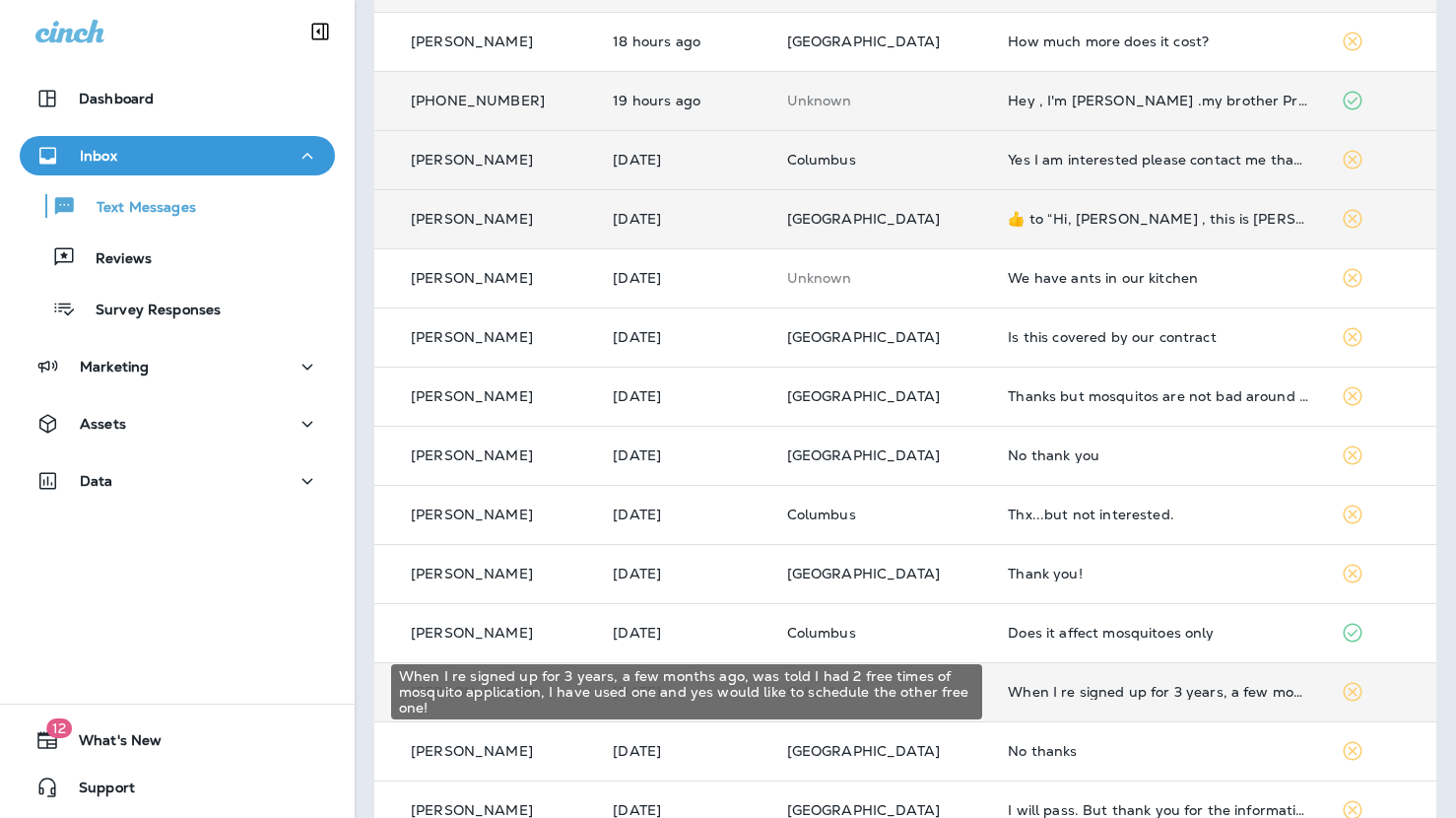 click on "When I re signed up for 3 years, a few months ago, was told I had 2 free times of mosquito application, I have used one and yes would like to schedule the other free one!" at bounding box center (1158, 692) 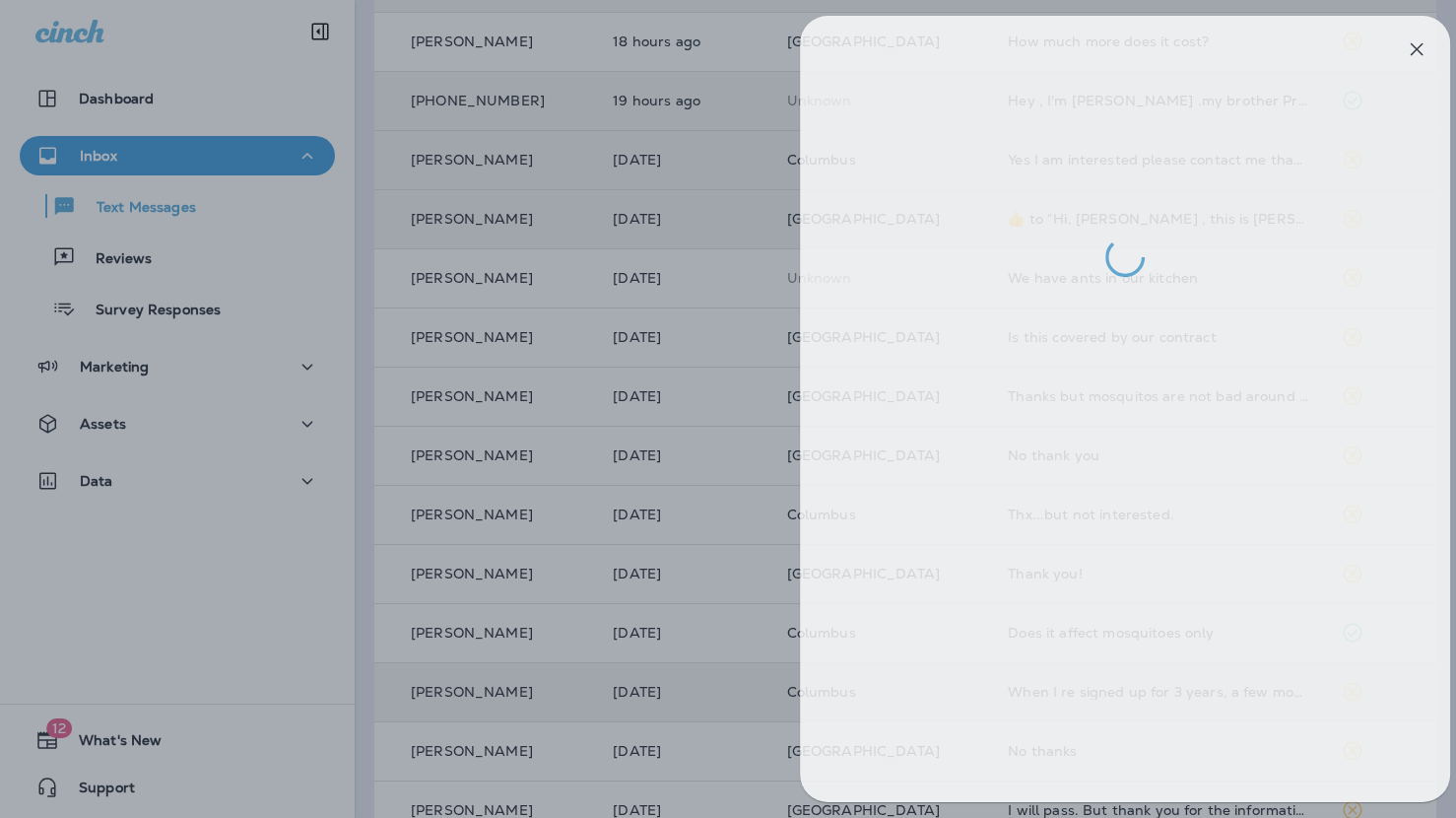 click at bounding box center [748, 409] 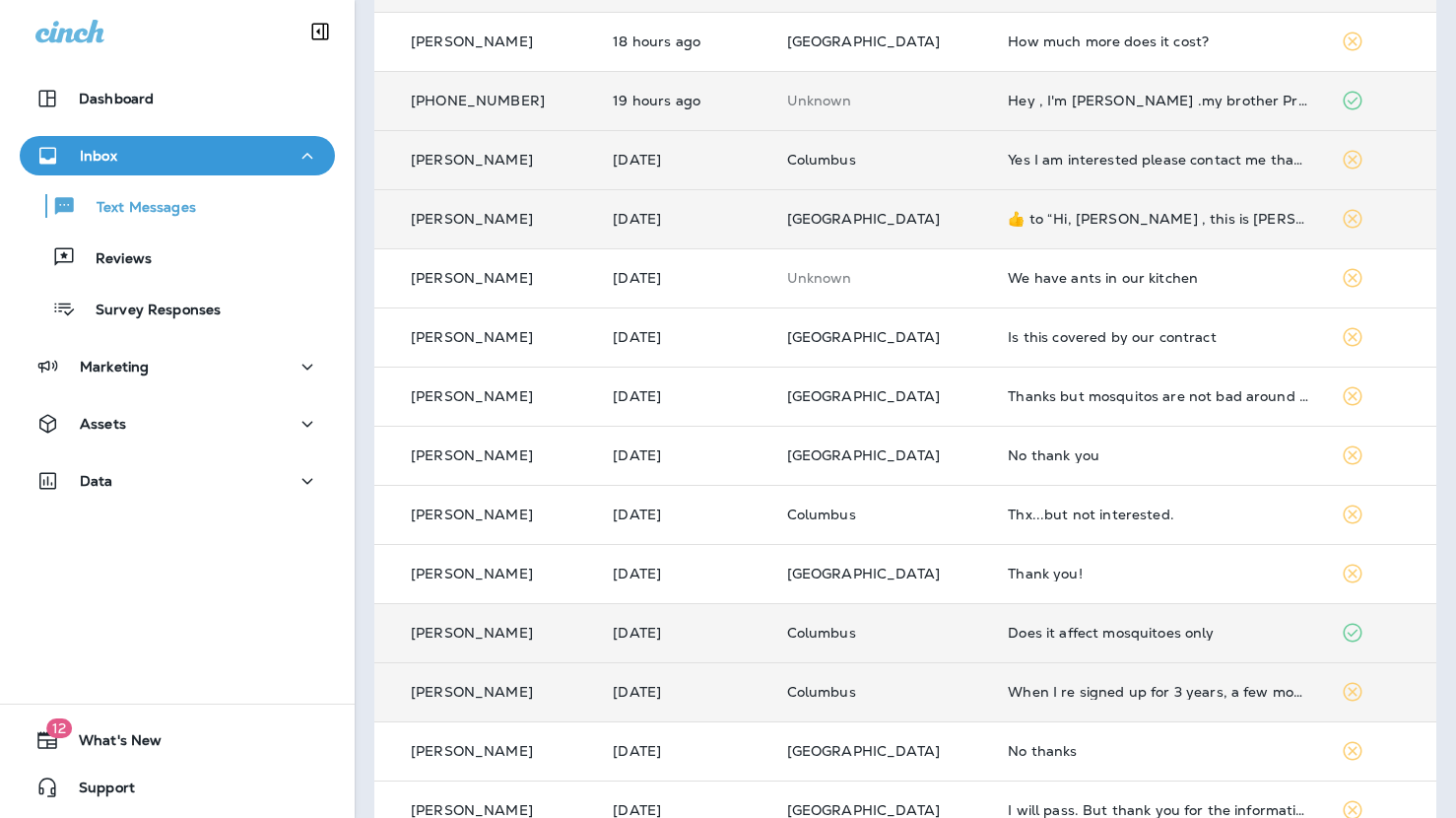 click on "Does it affect mosquitoes only" at bounding box center (1158, 633) 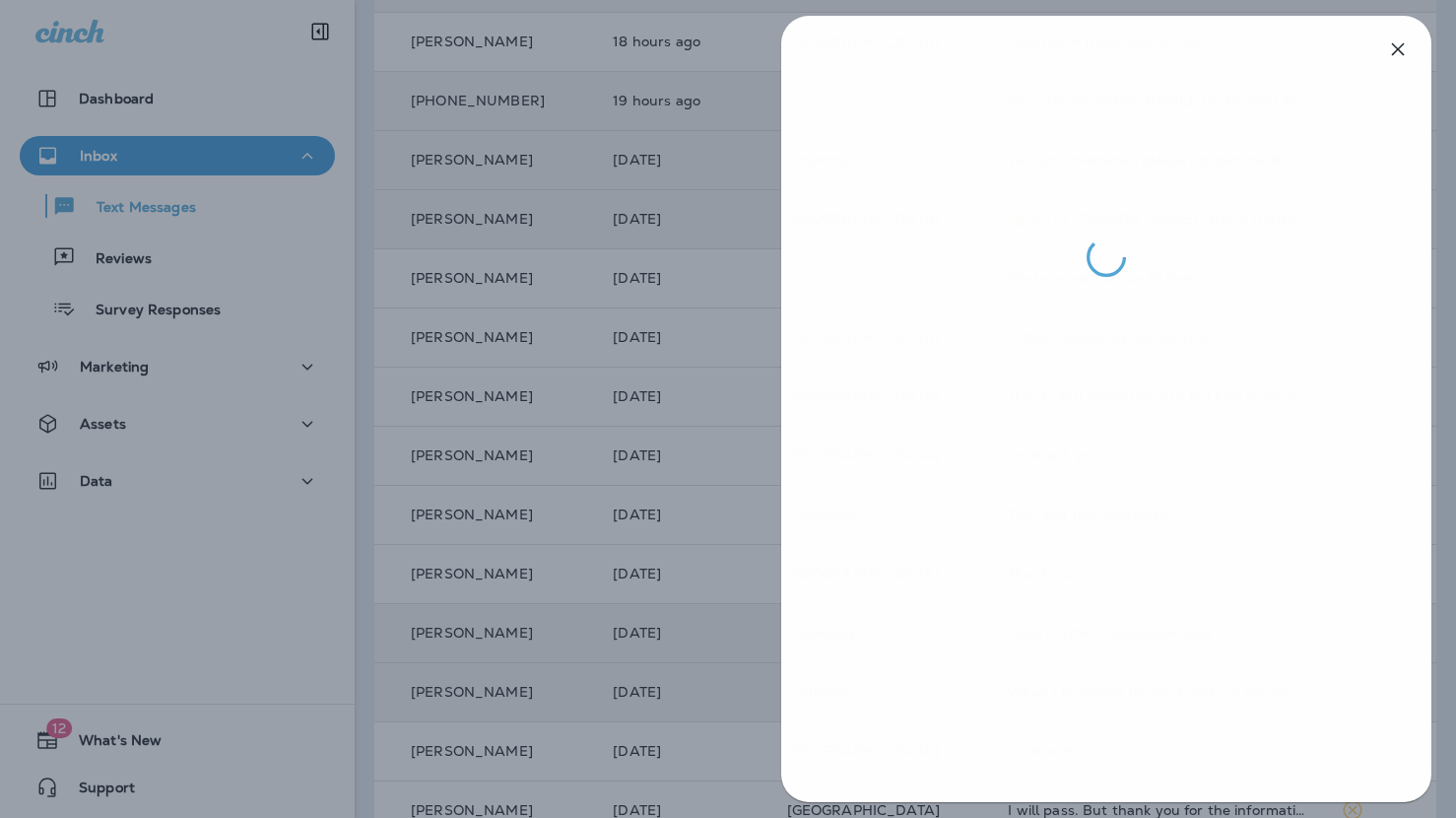 click at bounding box center [729, 409] 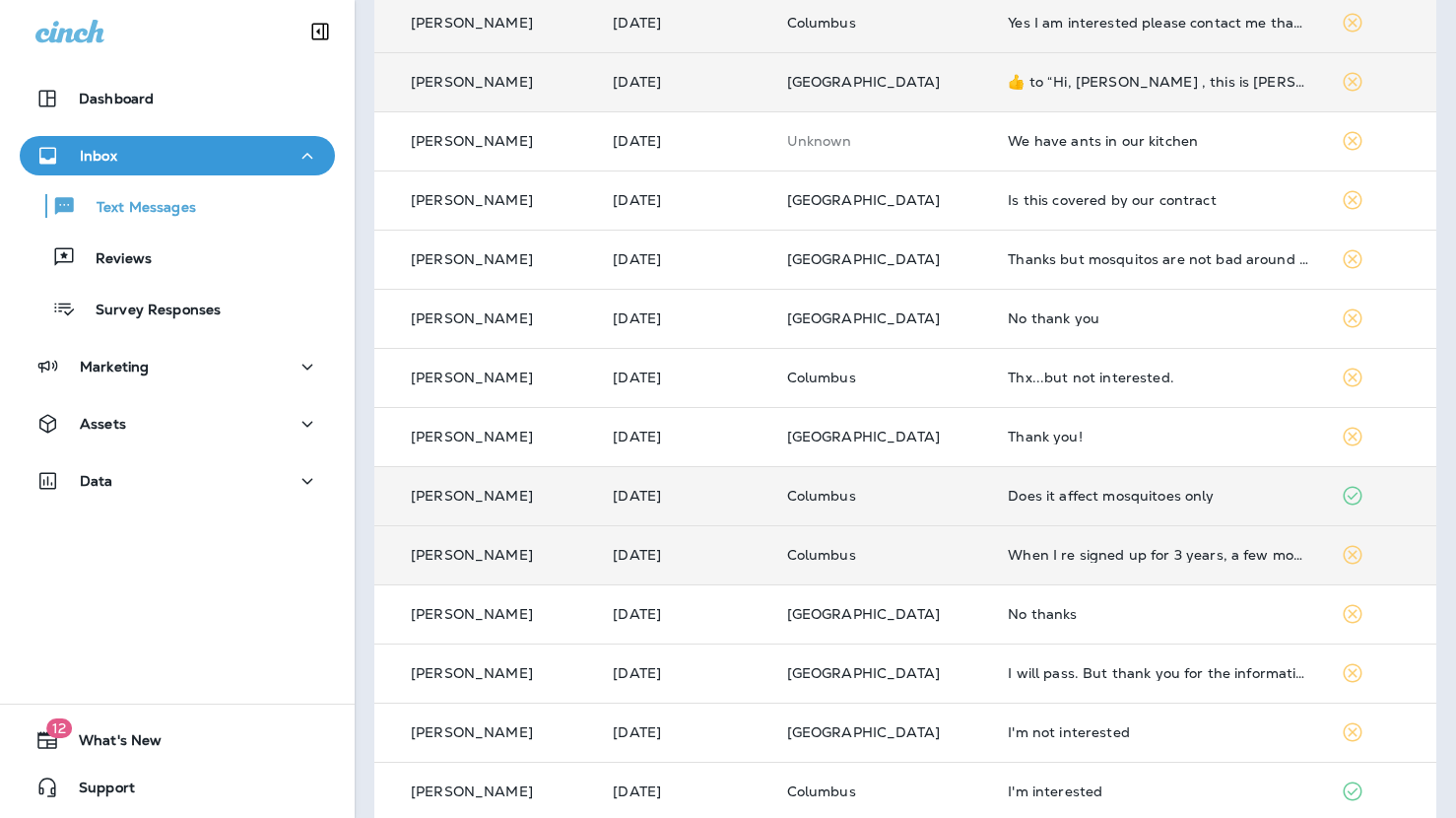 scroll, scrollTop: 414, scrollLeft: 0, axis: vertical 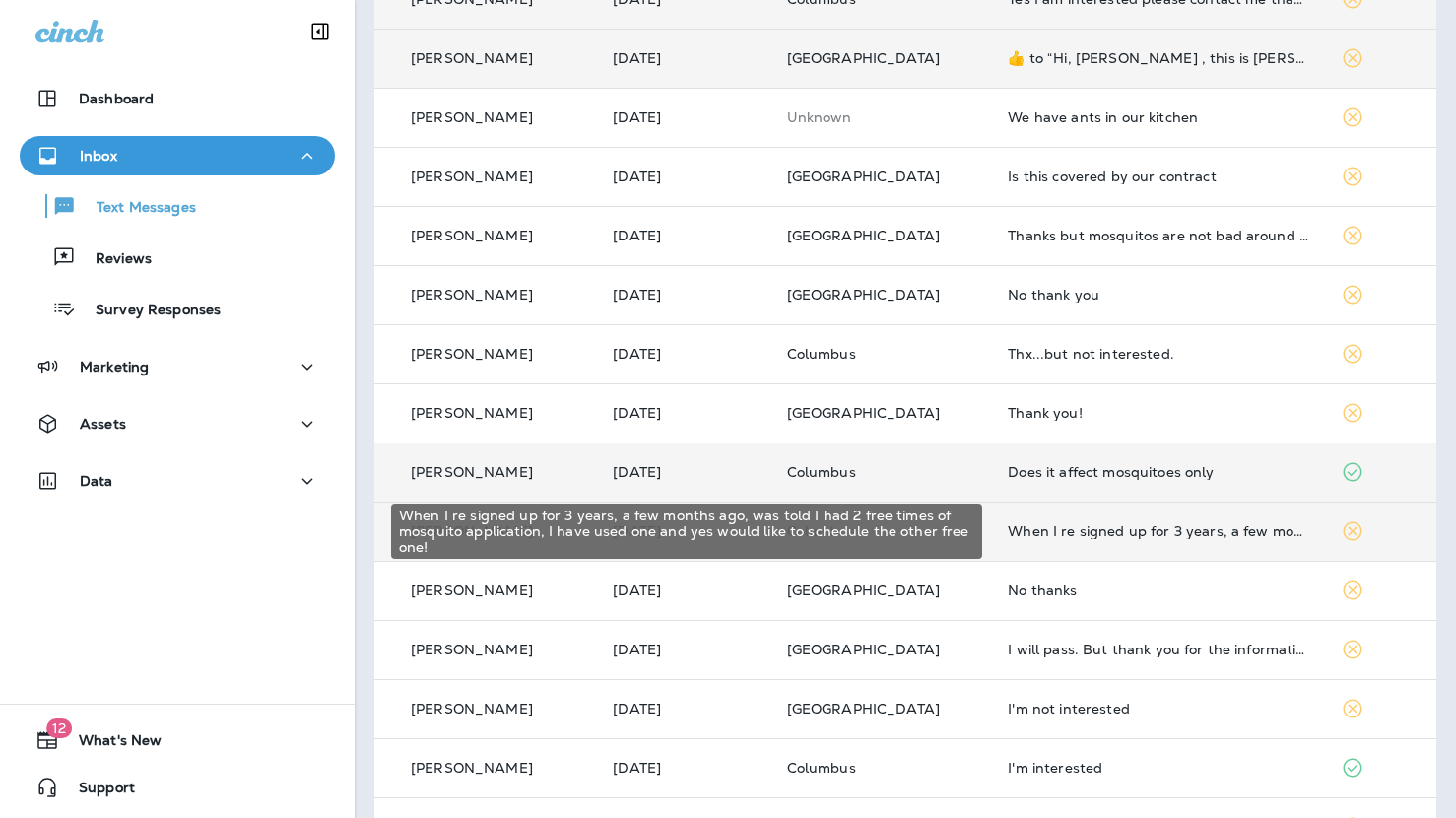click on "When I re signed up for 3 years, a few months ago, was told I had 2 free times of mosquito application, I have used one and yes would like to schedule the other free one!" at bounding box center [1158, 531] 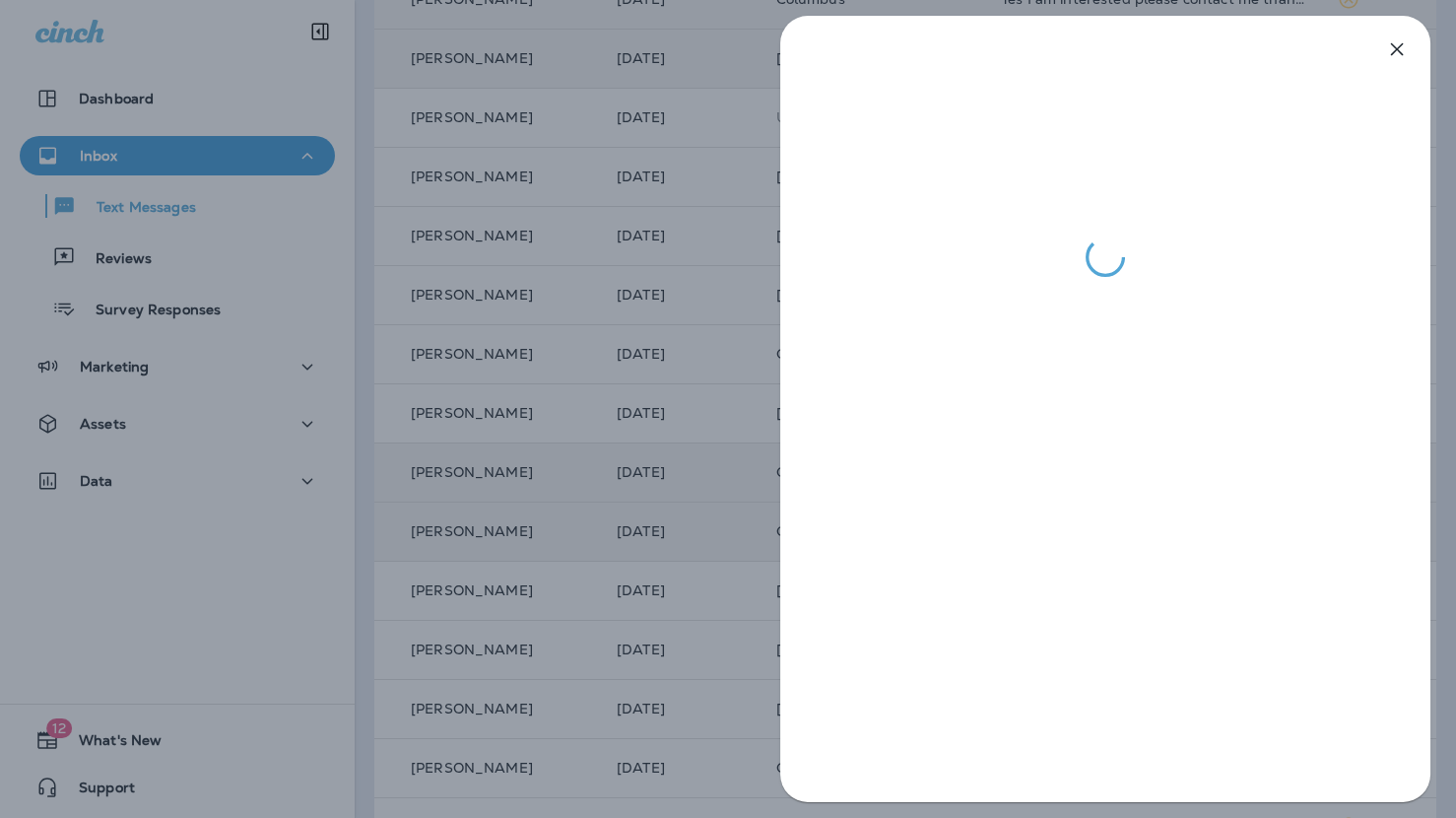 click at bounding box center [728, 409] 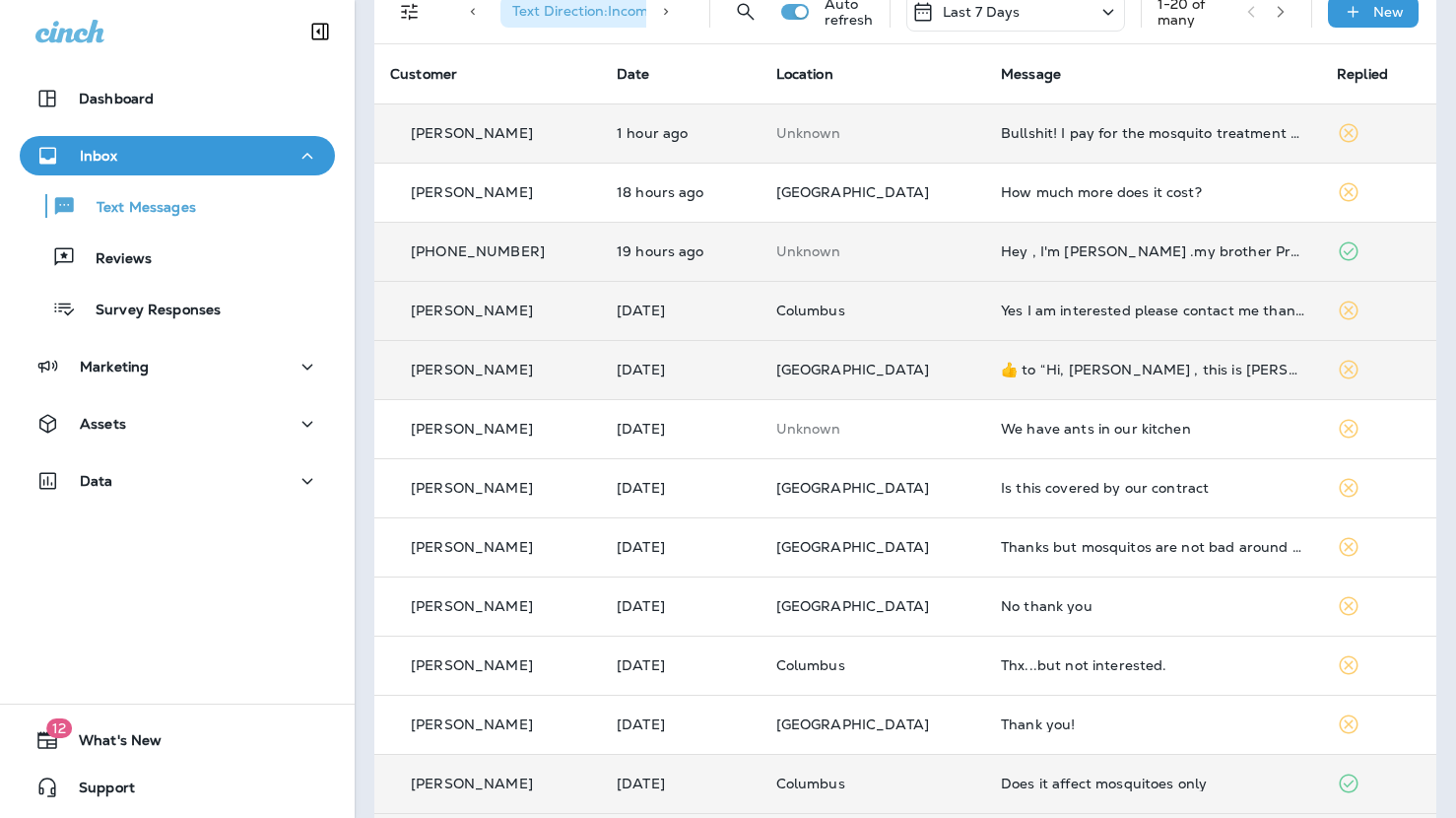scroll, scrollTop: 0, scrollLeft: 0, axis: both 